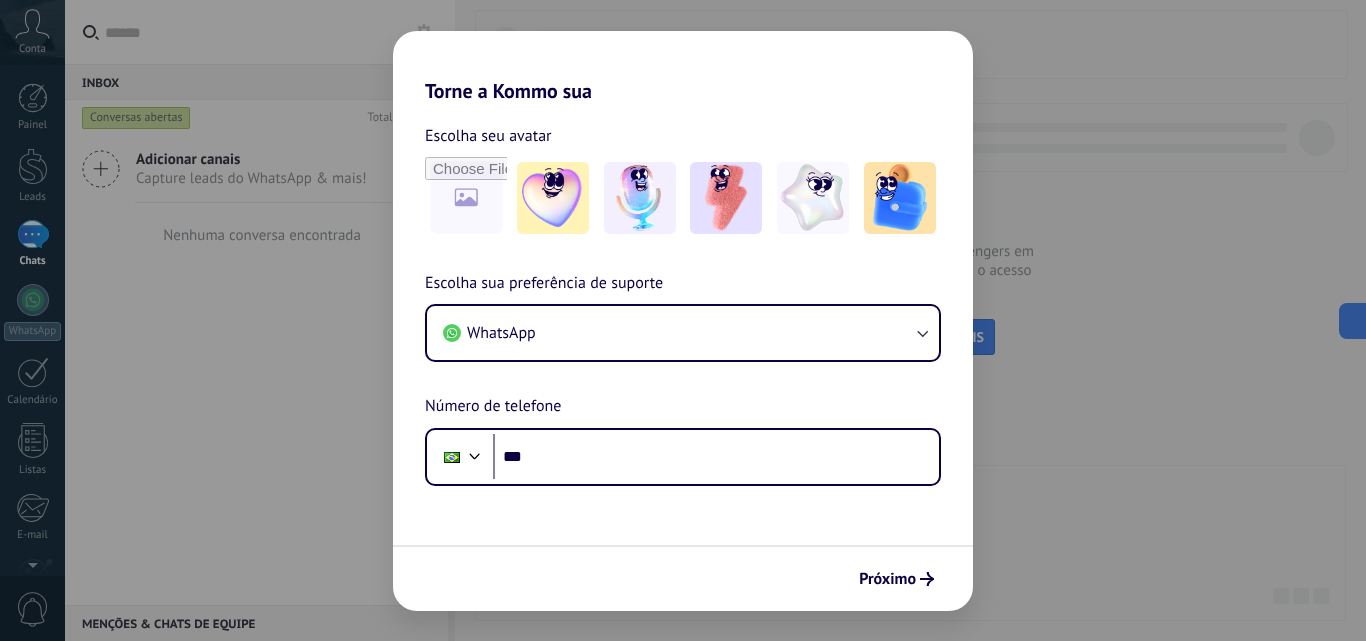 scroll, scrollTop: 0, scrollLeft: 0, axis: both 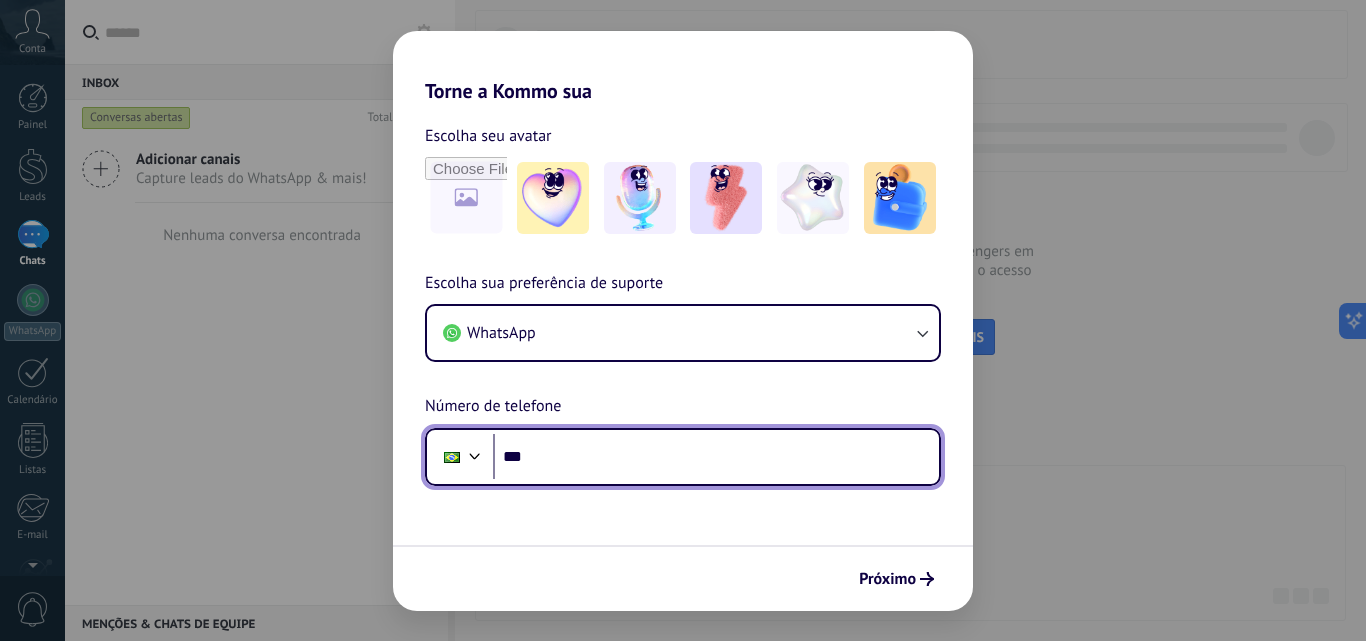 click on "***" at bounding box center [716, 457] 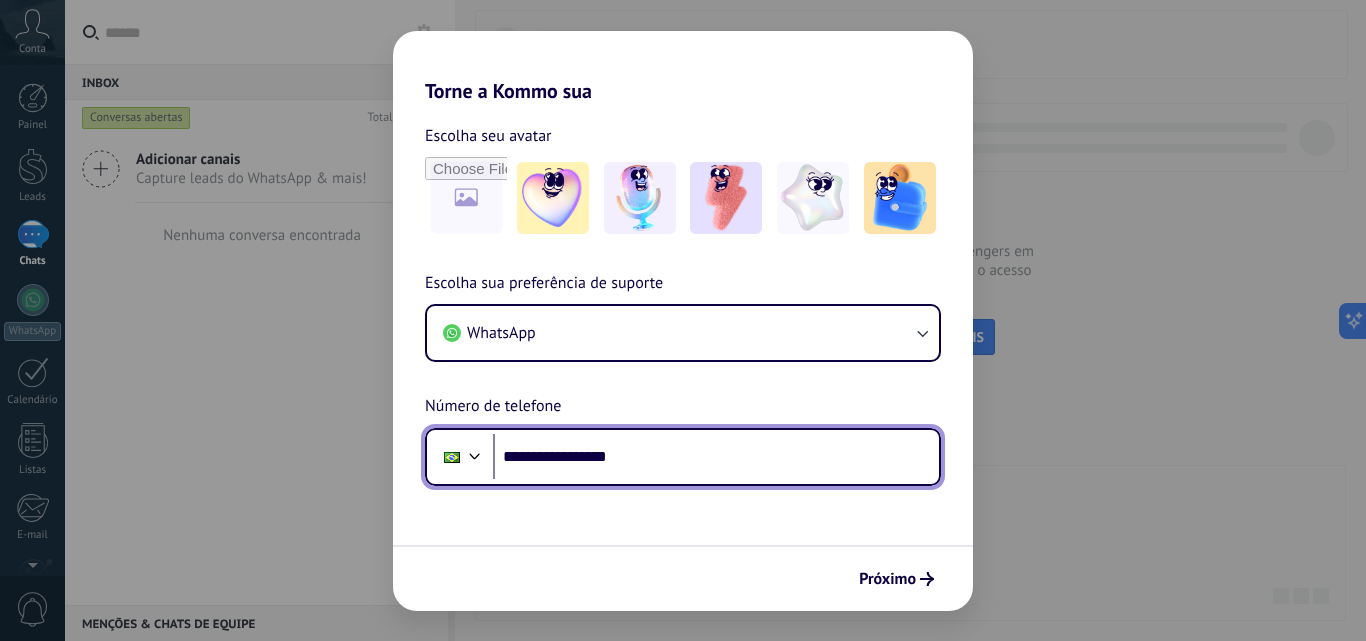 type on "**********" 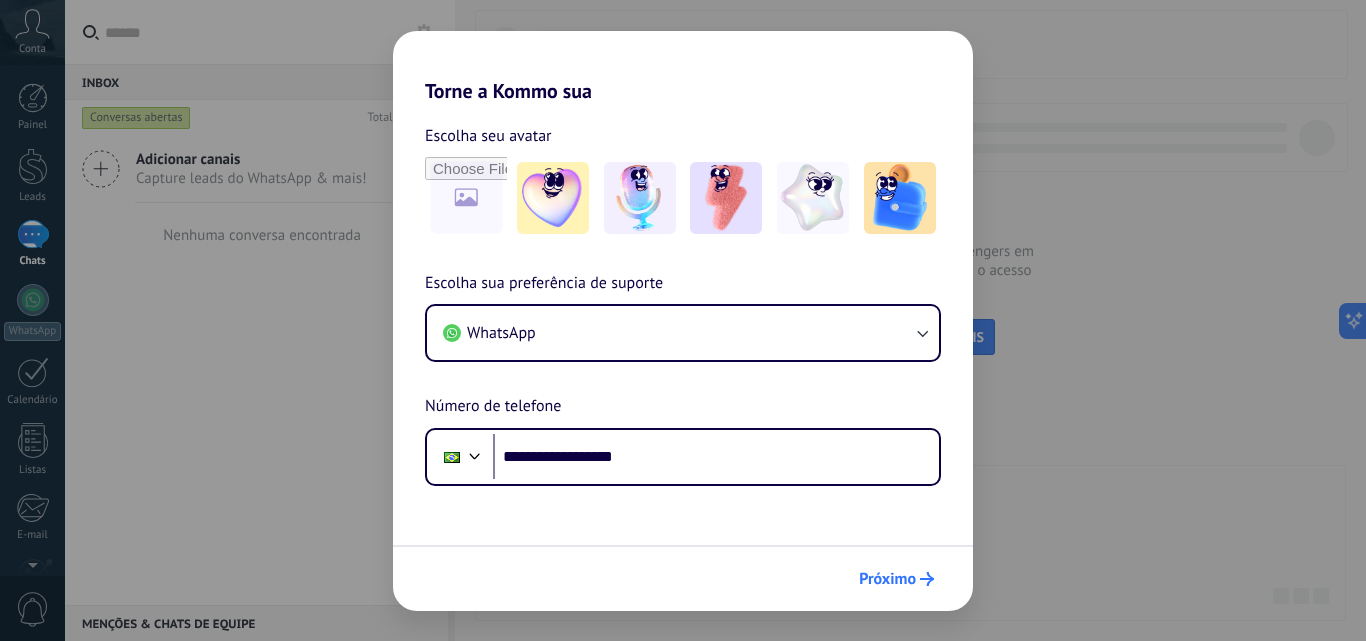 click on "Próximo" at bounding box center (887, 579) 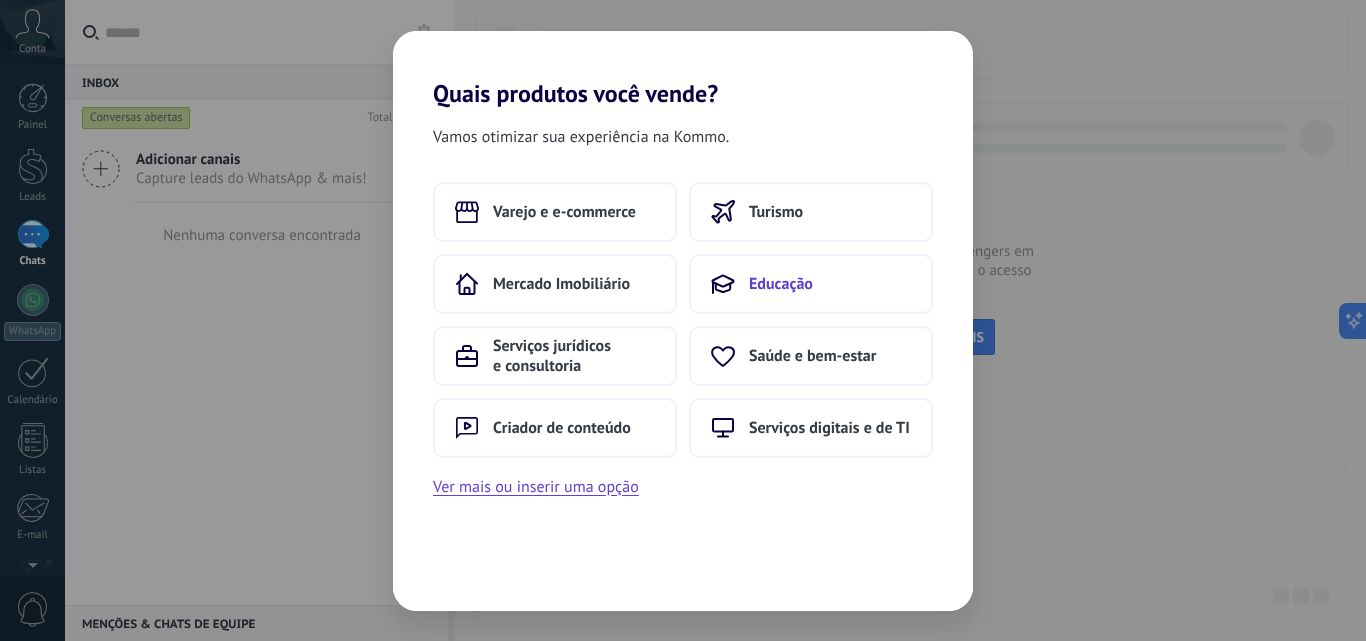 click on "Educação" at bounding box center [781, 284] 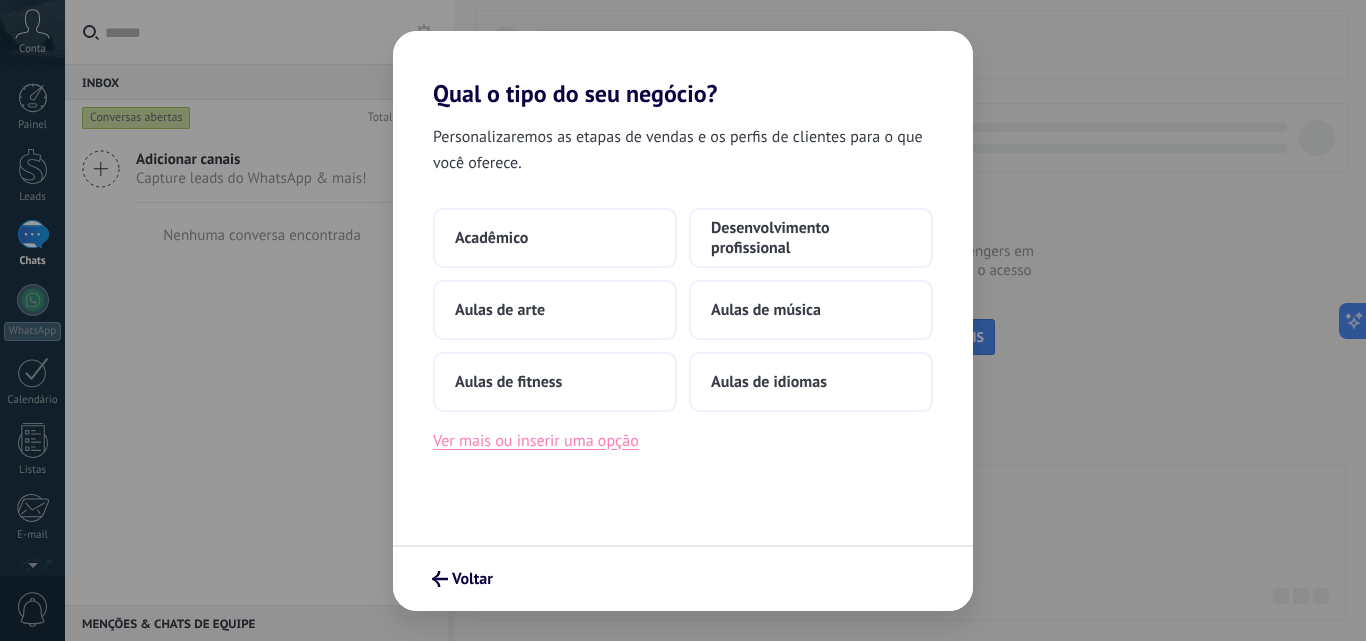 click on "Ver mais ou inserir uma opção" at bounding box center [536, 441] 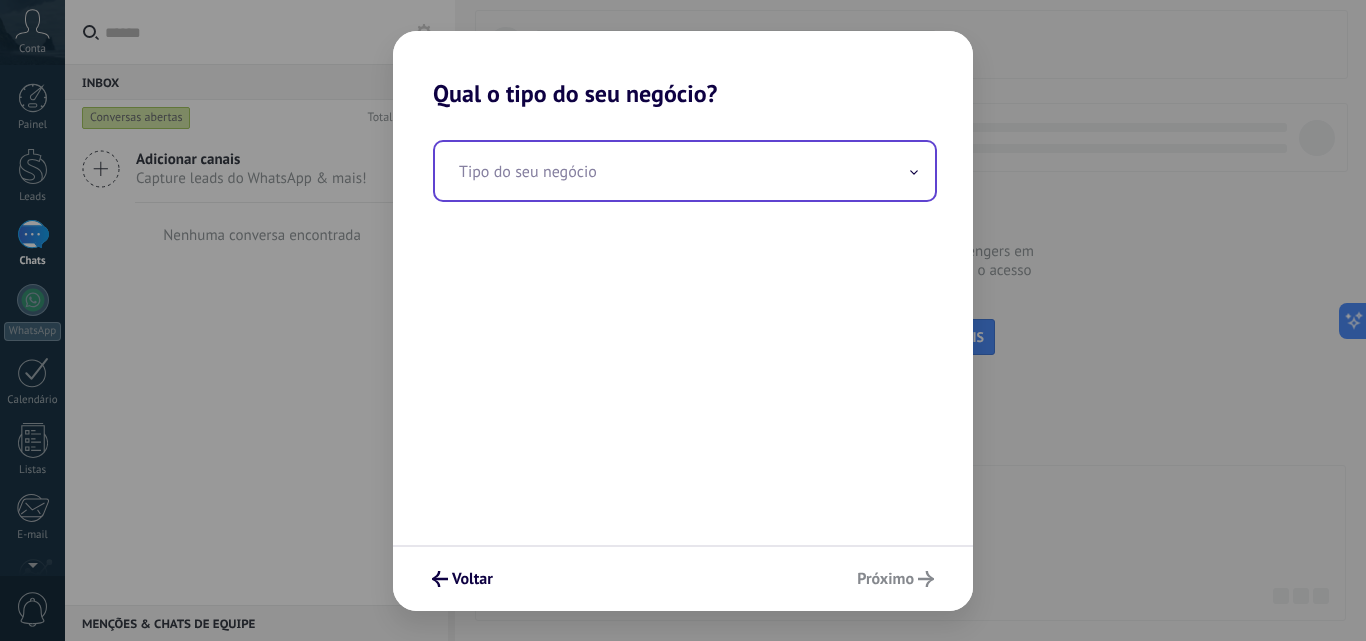 click at bounding box center [685, 171] 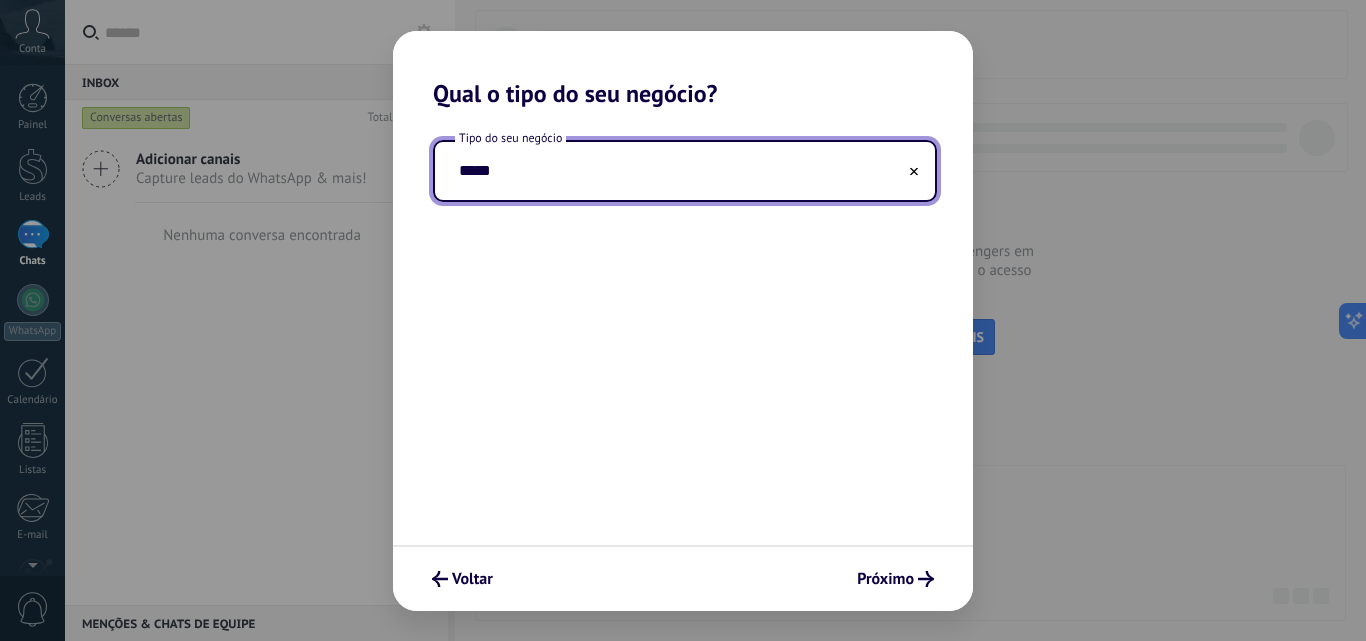 drag, startPoint x: 576, startPoint y: 182, endPoint x: 452, endPoint y: 179, distance: 124.036285 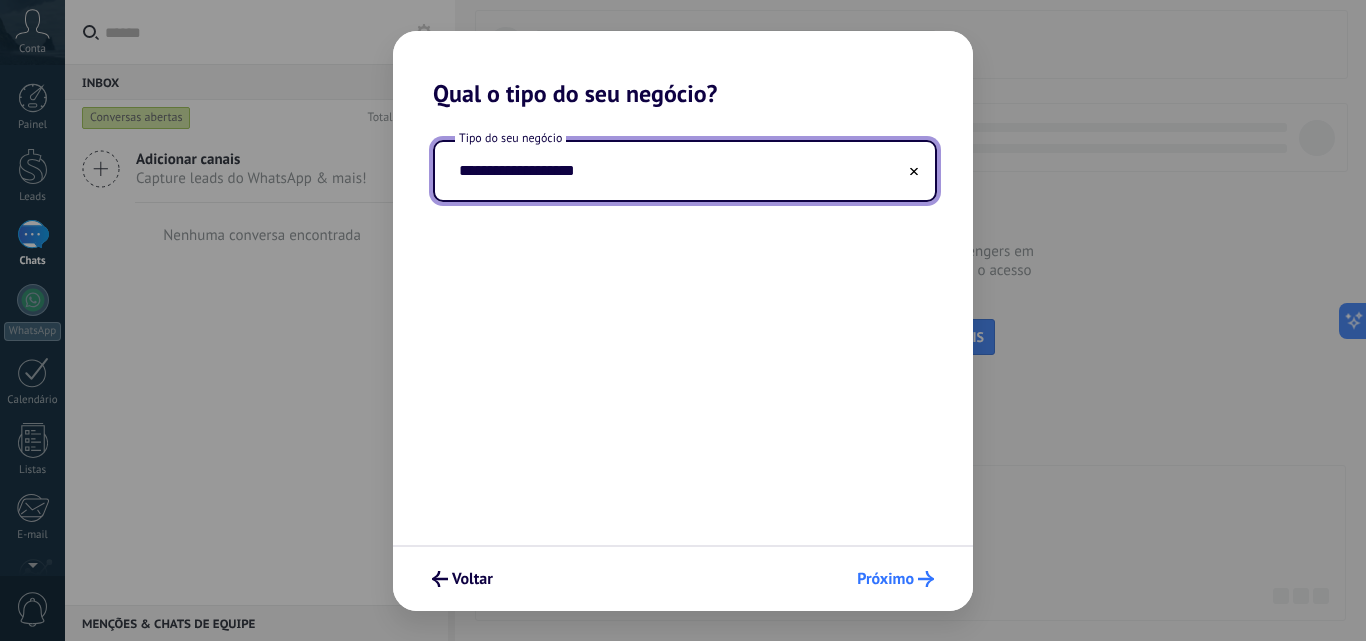 type on "**********" 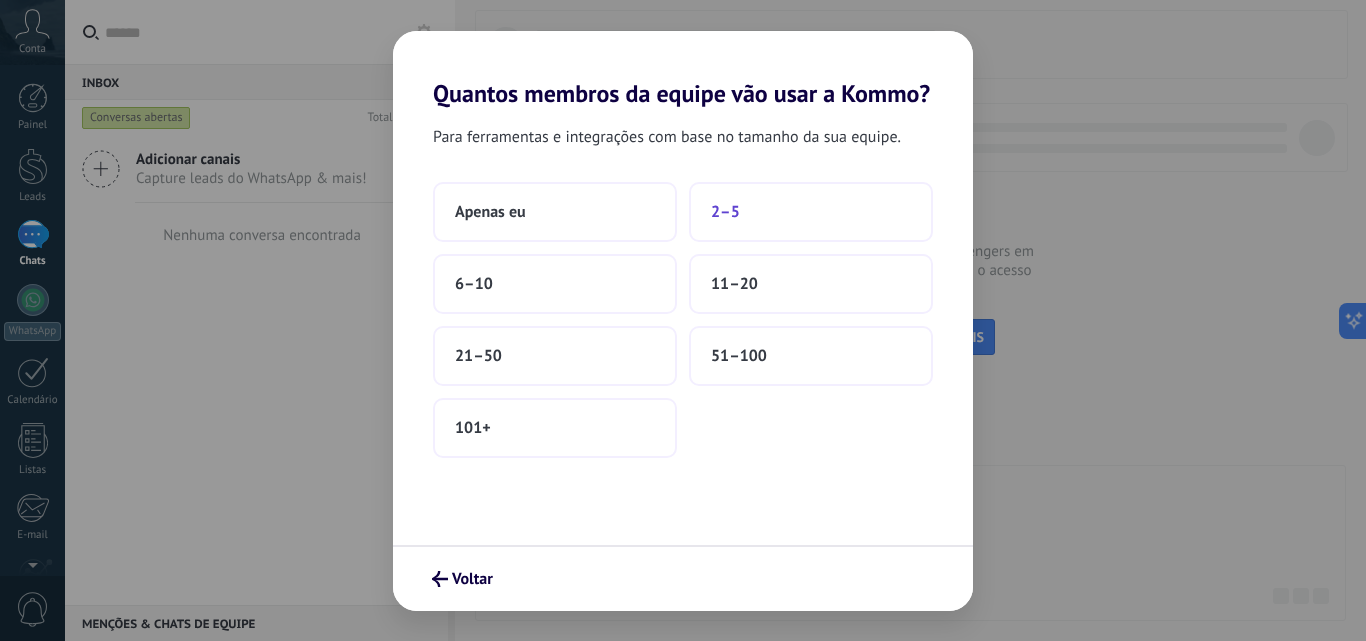 click on "2–5" at bounding box center (811, 212) 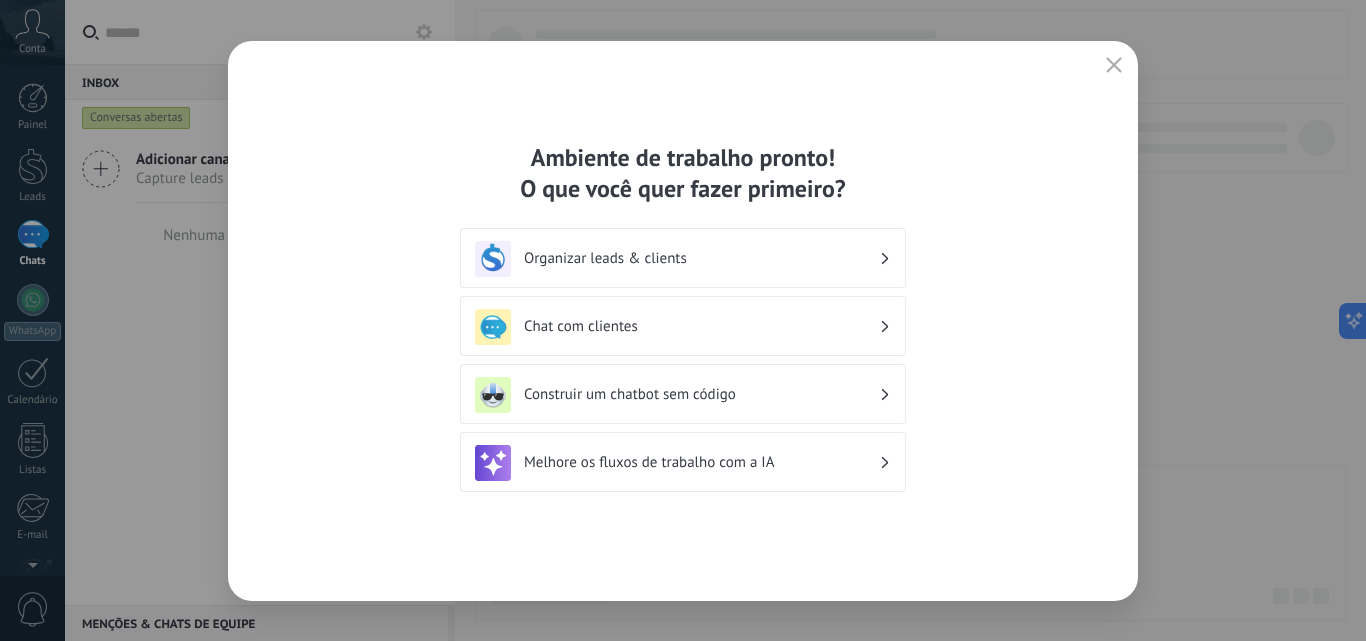 click on "Organizar leads & clients" at bounding box center [701, 258] 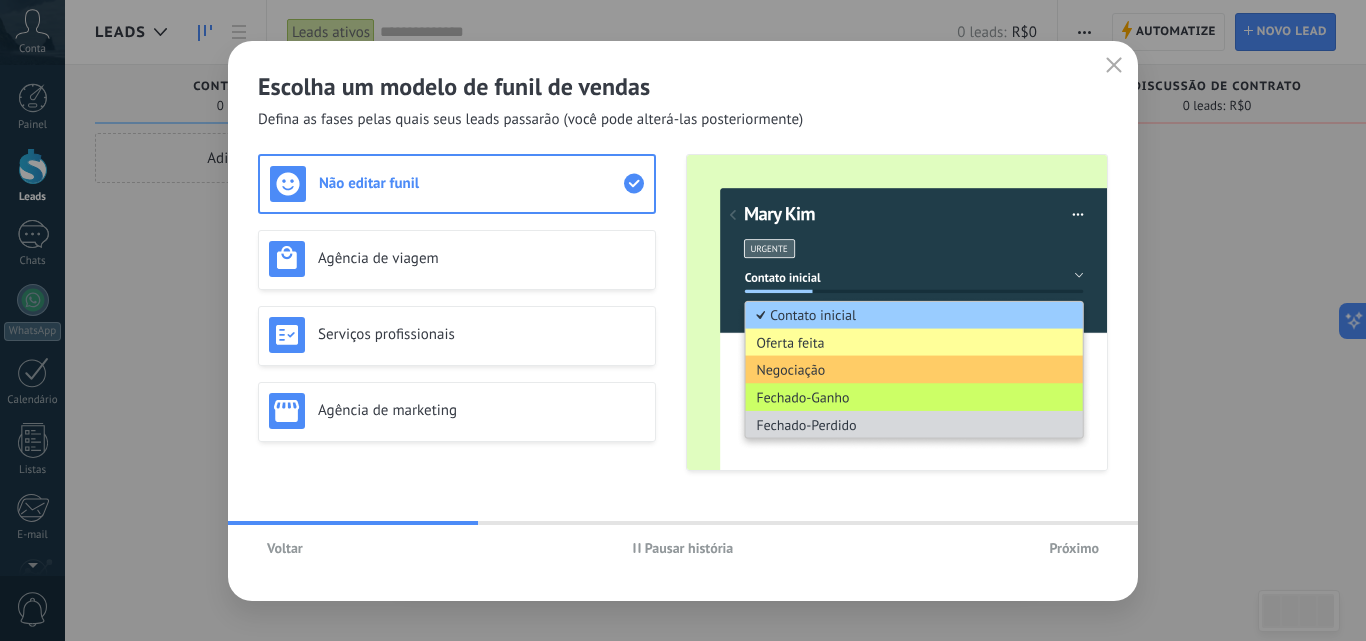 click on "Voltar" at bounding box center [285, 548] 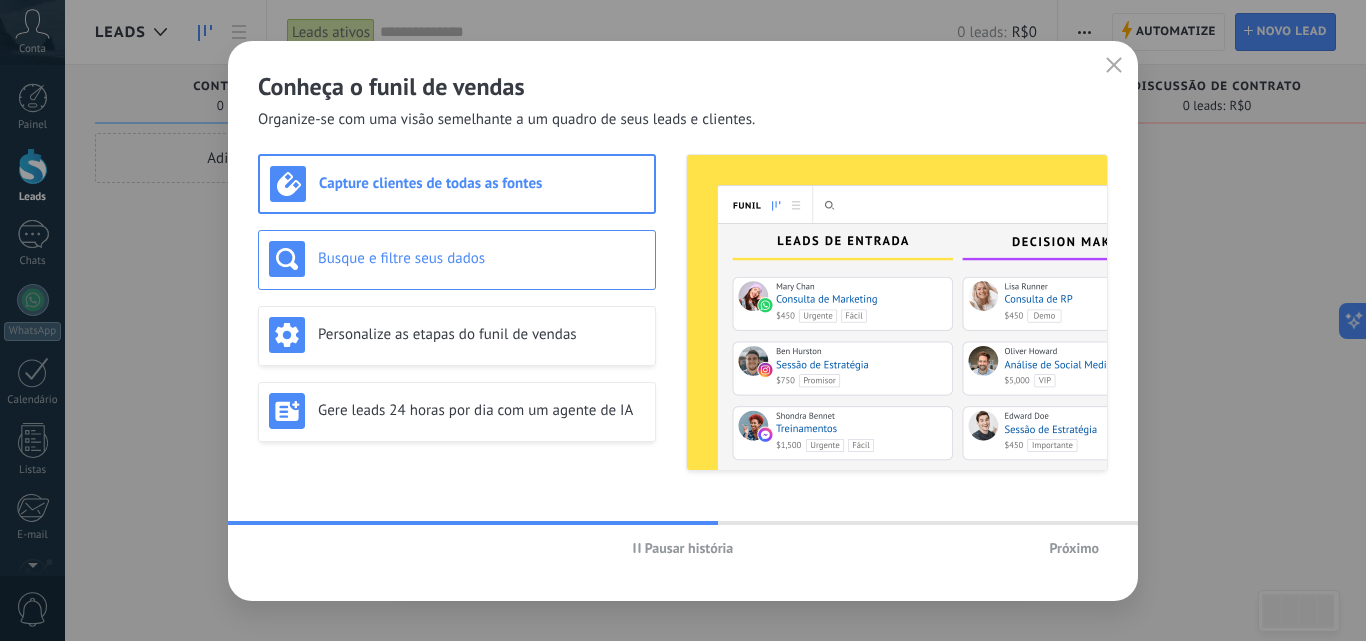 click on "Busque e filtre seus dados" at bounding box center (481, 258) 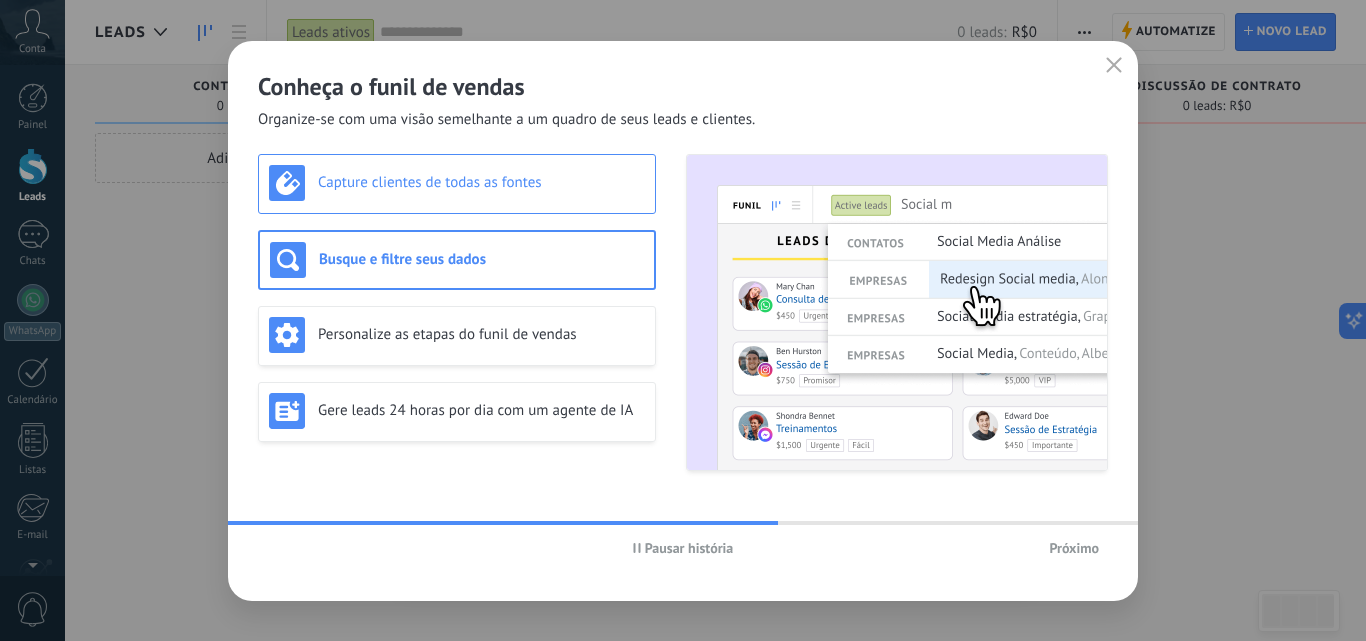 click on "Capture clientes de todas as fontes" at bounding box center [481, 182] 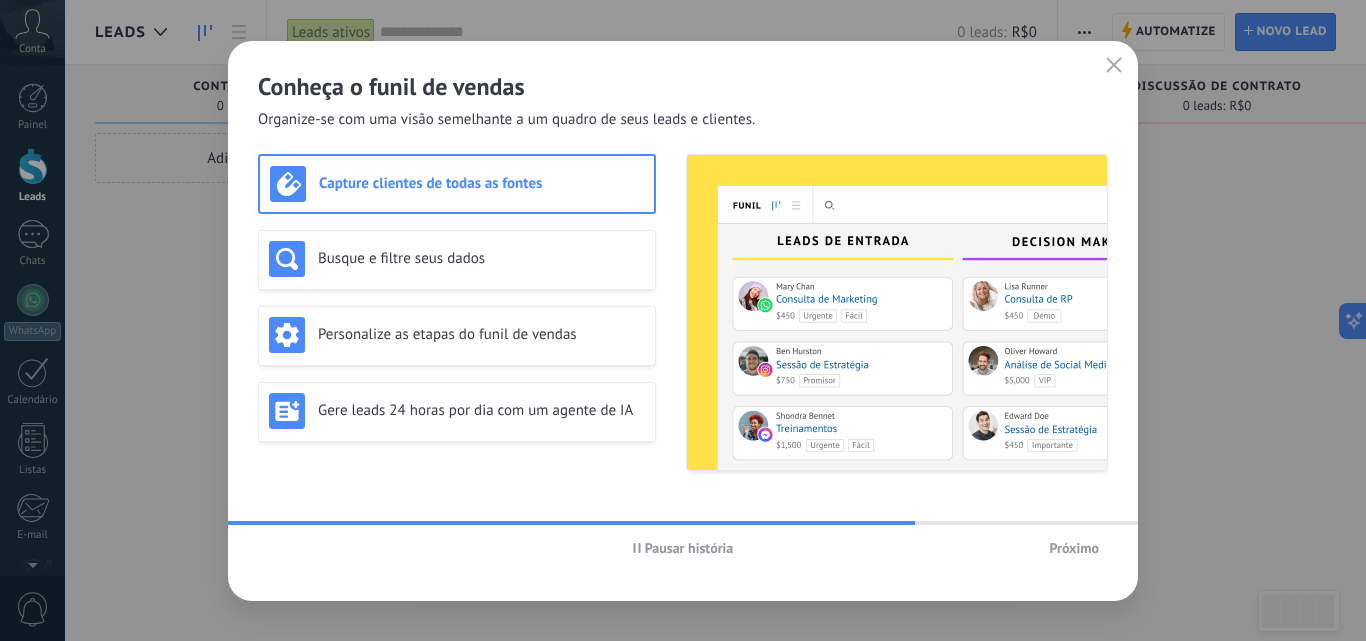 click on "Pausar história" at bounding box center (689, 548) 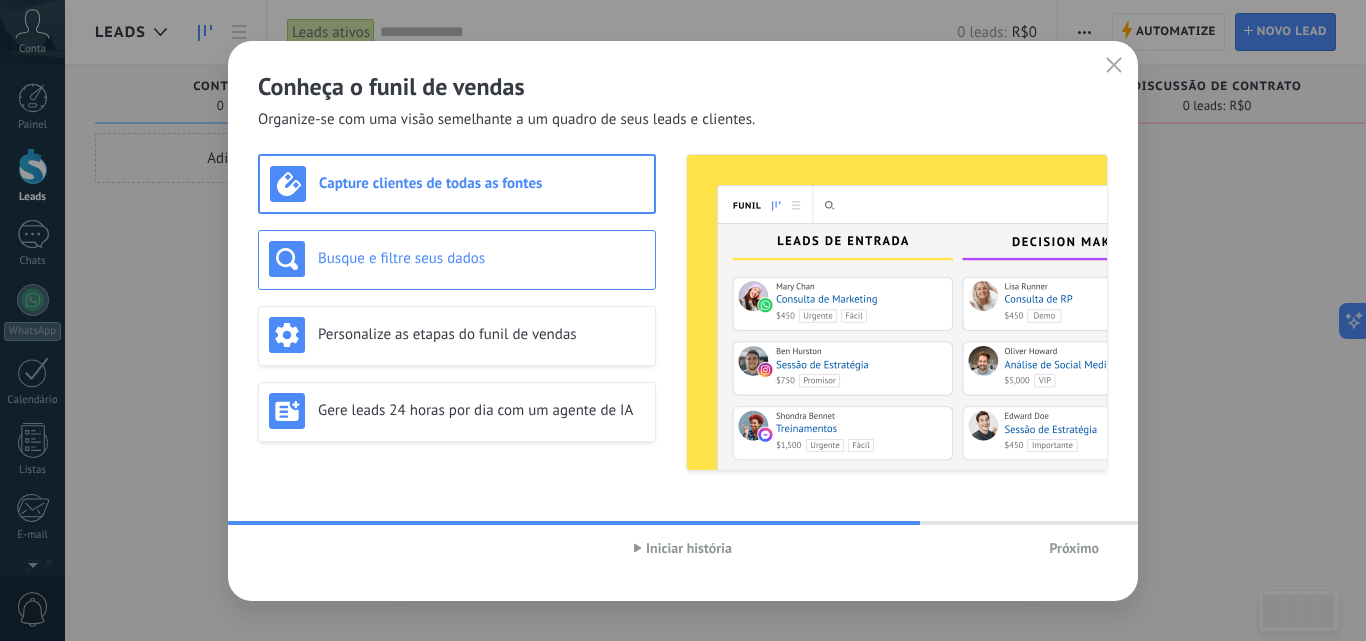 click on "Busque e filtre seus dados" at bounding box center [481, 258] 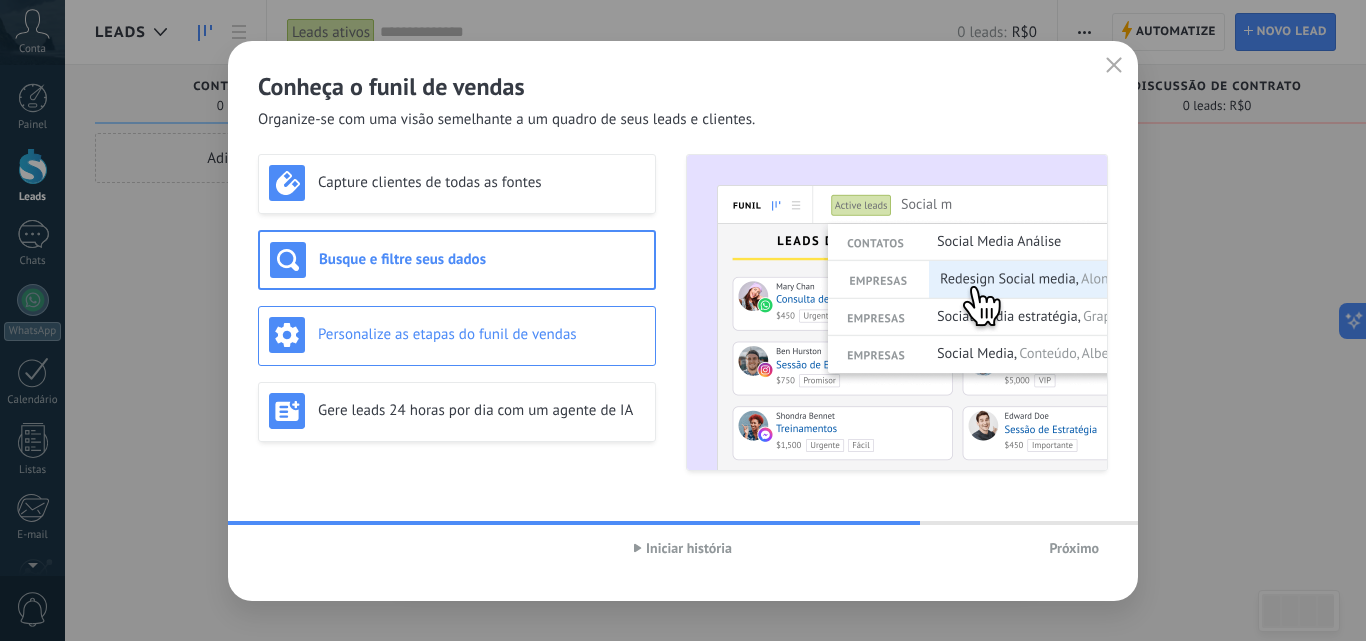 click on "Personalize as etapas do funil de vendas" at bounding box center (481, 334) 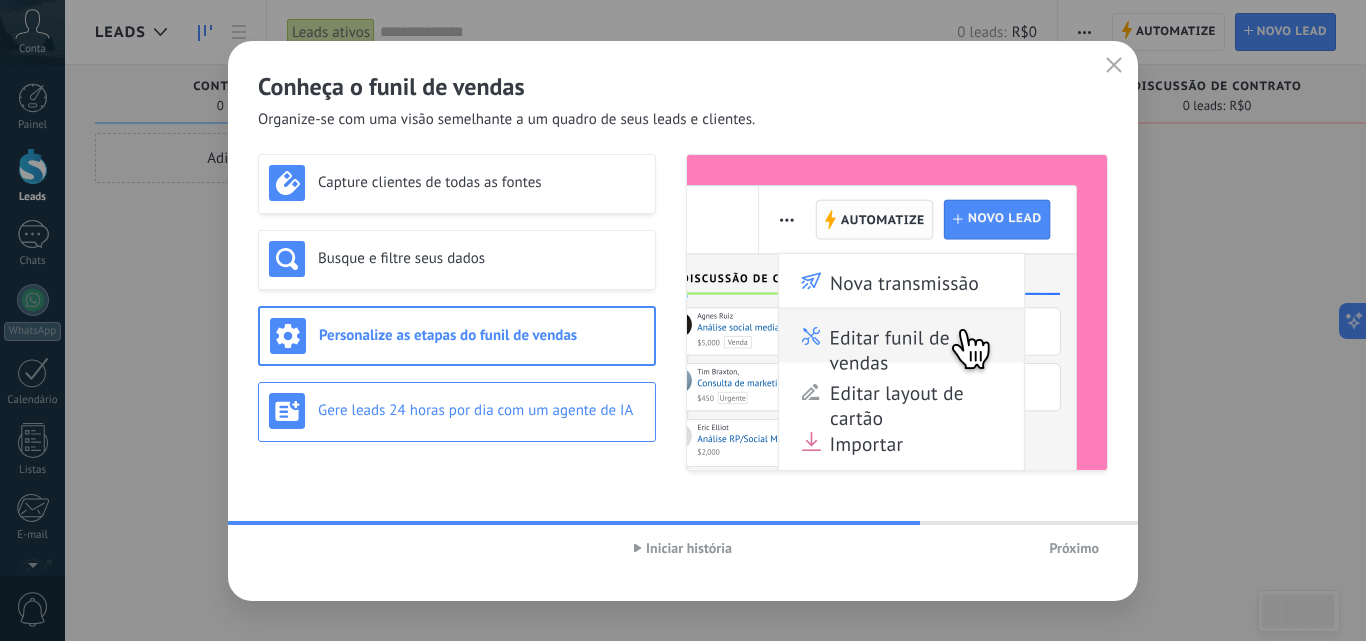 click on "Gere leads 24 horas por dia com um agente de IA" at bounding box center (481, 410) 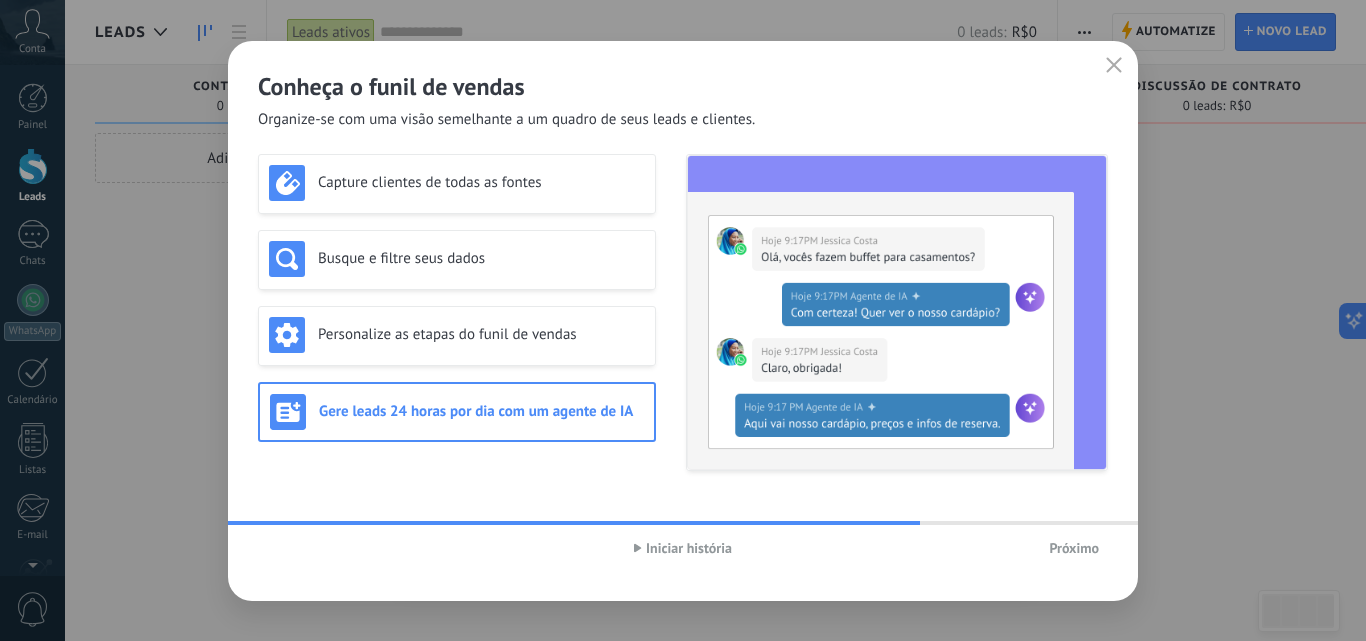 click on "Próximo" at bounding box center [1074, 548] 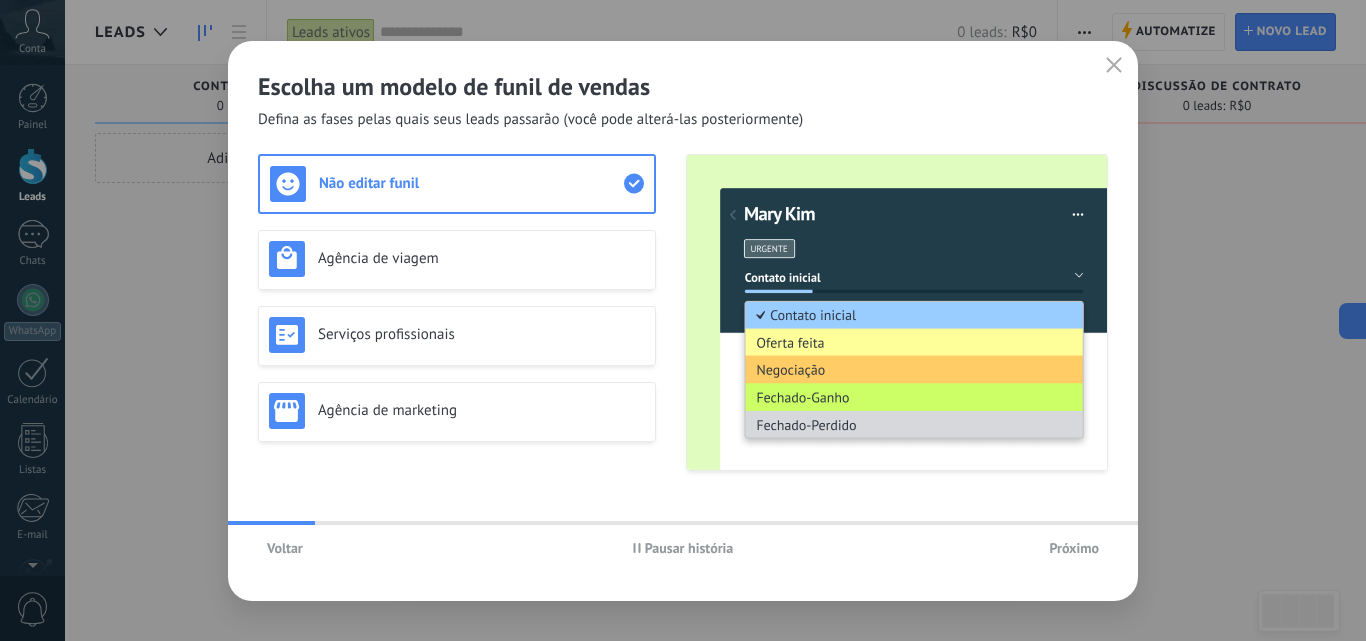 click on "Pausar história" at bounding box center [689, 548] 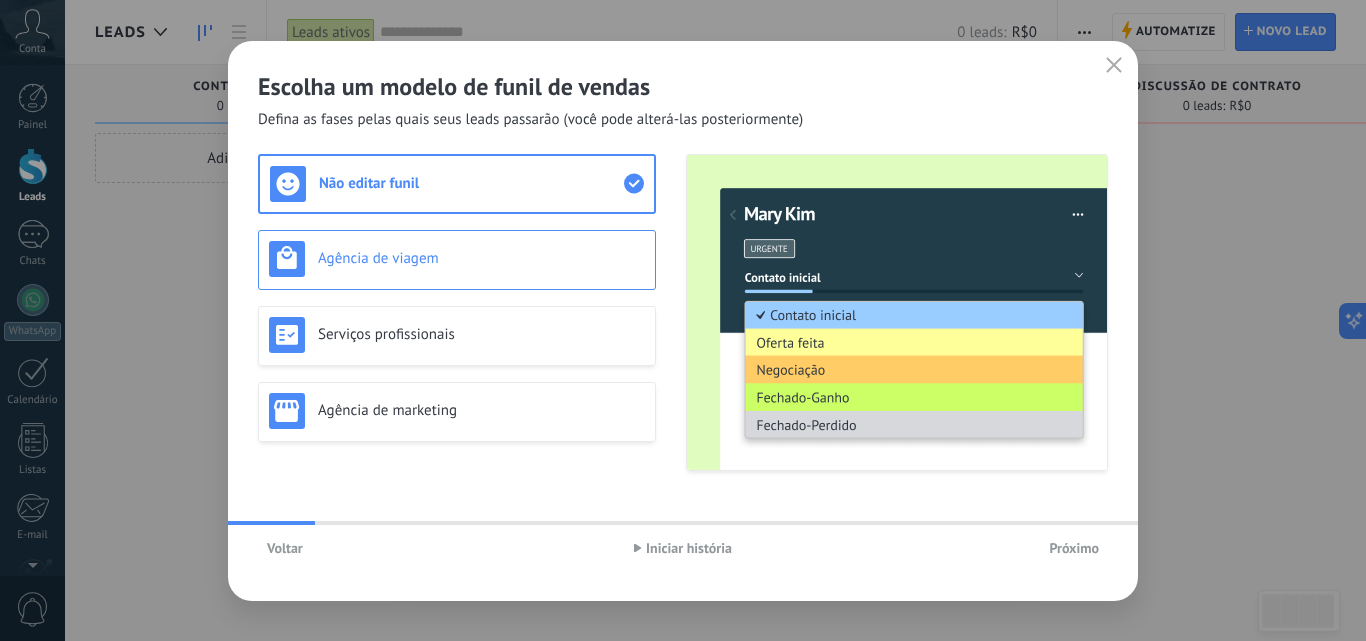 click on "Agência de viagem" at bounding box center [481, 258] 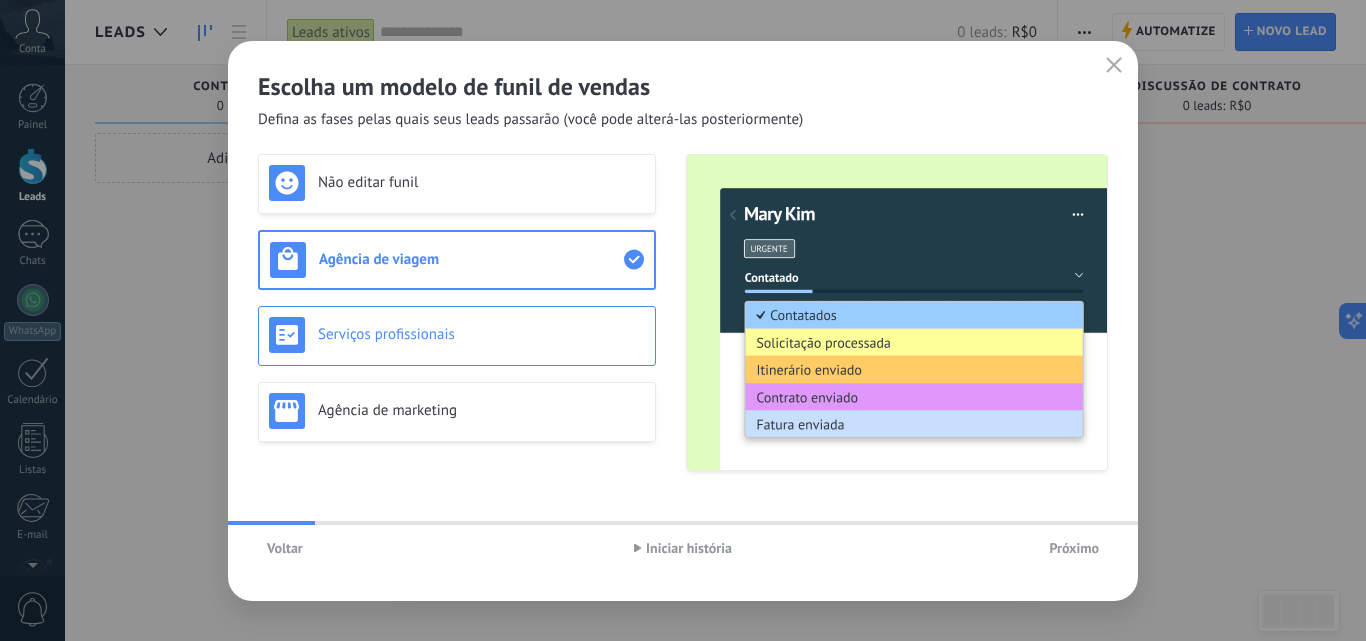 click on "Serviços profissionais" at bounding box center [457, 336] 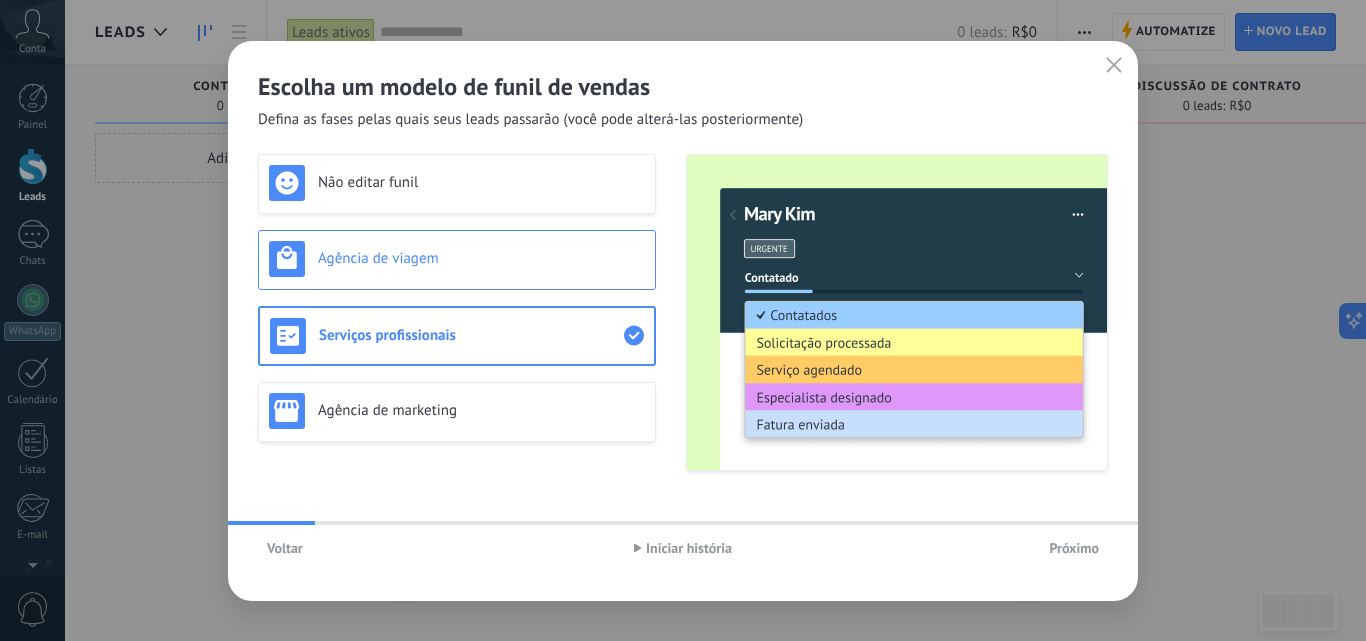click on "Agência de viagem" at bounding box center [481, 258] 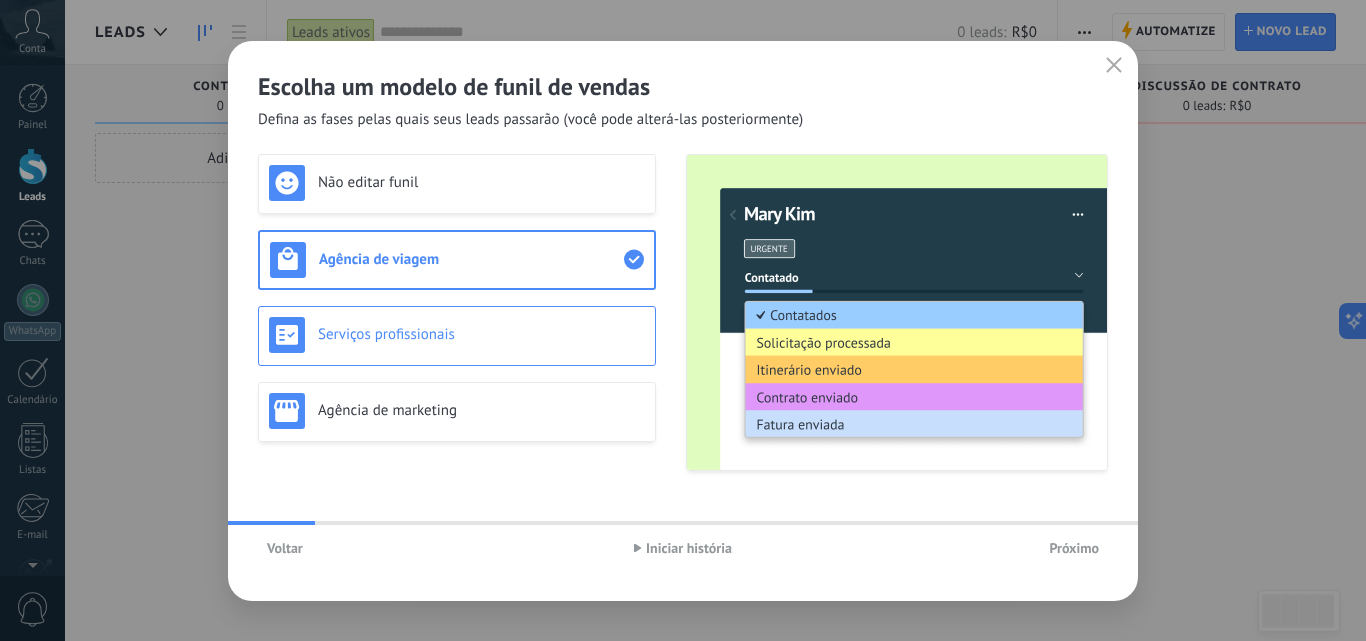 click on "Serviços profissionais" at bounding box center (457, 335) 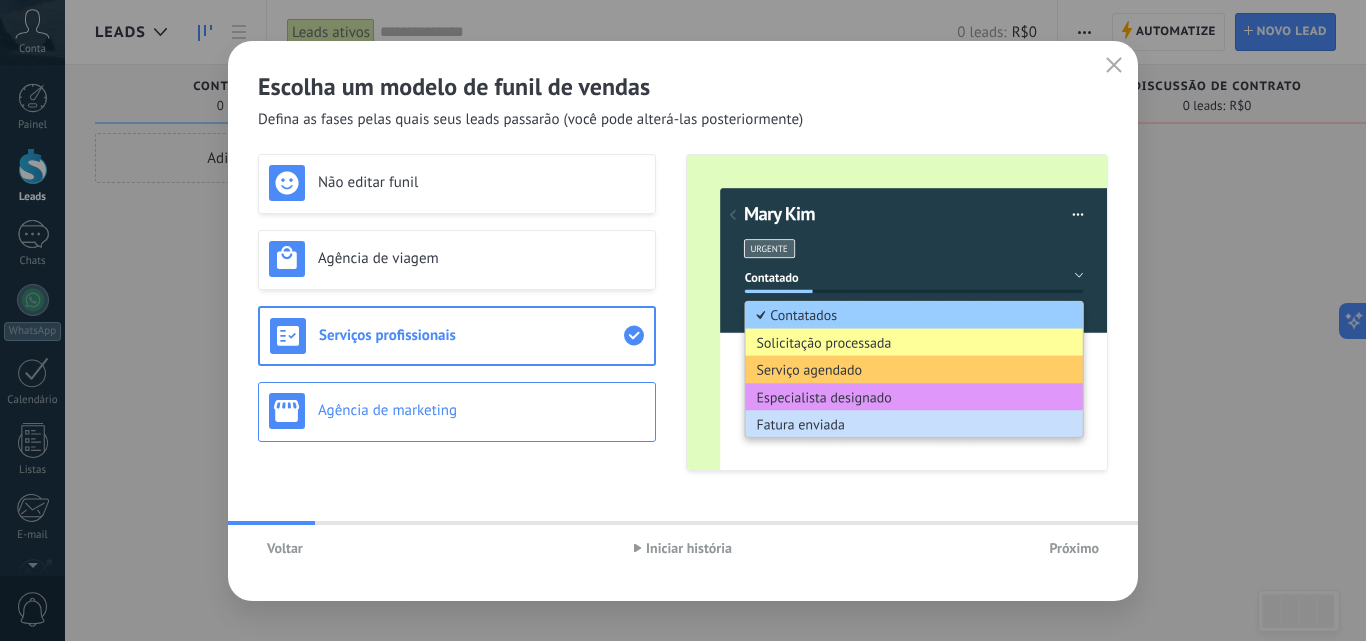 click on "Agência de marketing" at bounding box center (481, 410) 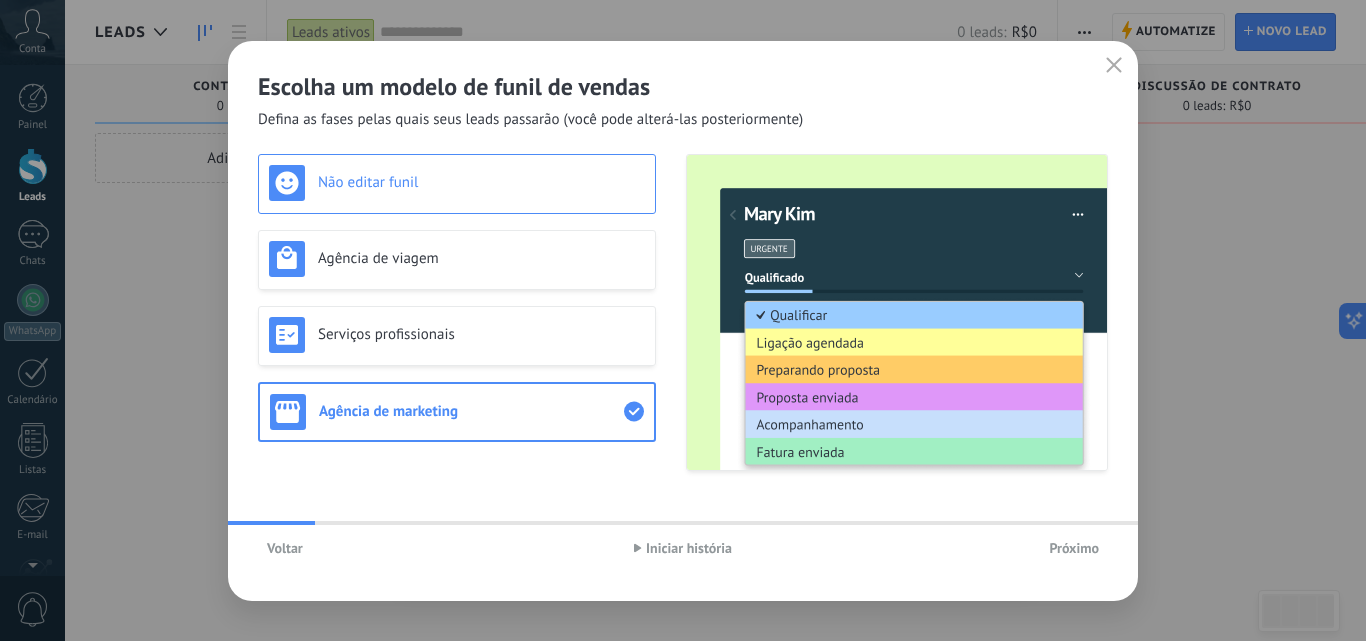 click on "Não editar funil" at bounding box center (457, 183) 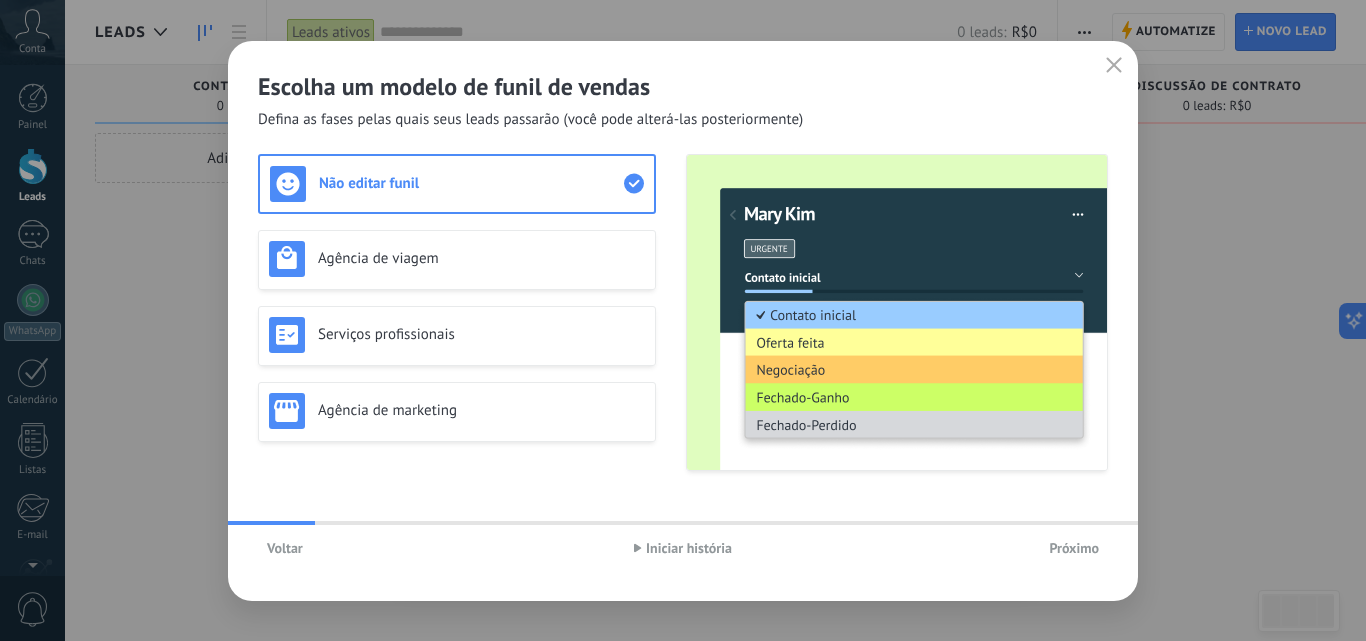 click on "Próximo" at bounding box center [1074, 548] 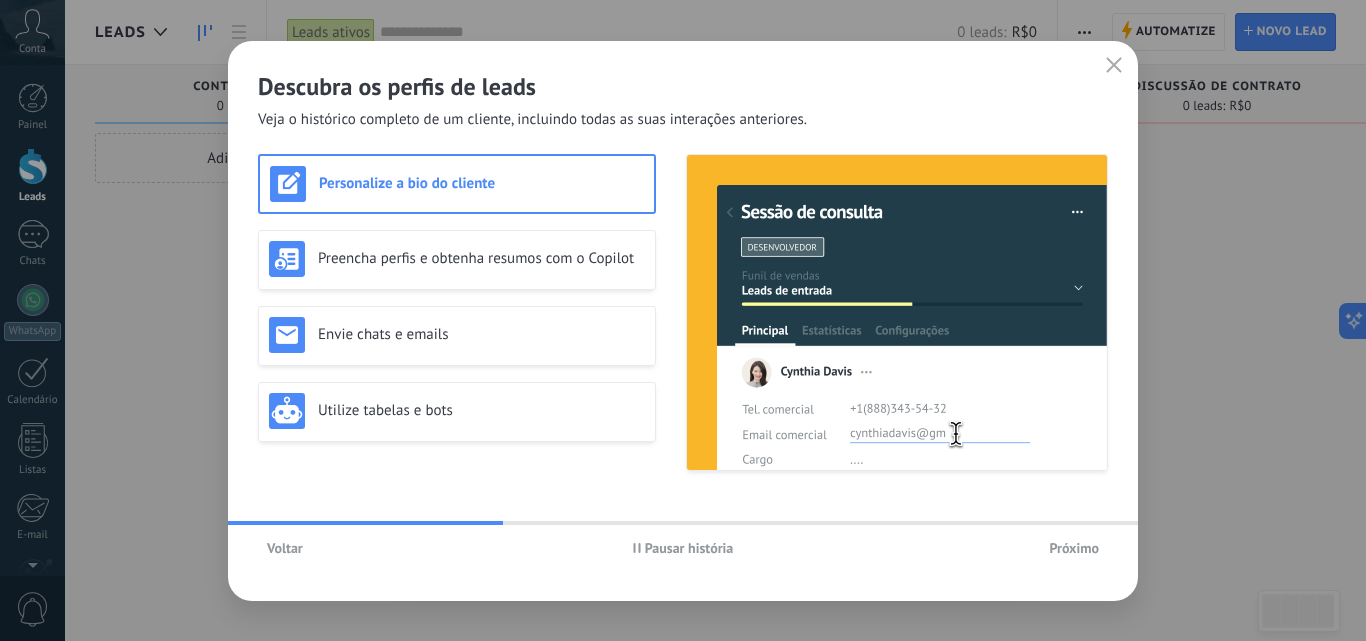 click on "Pausar história" at bounding box center [689, 548] 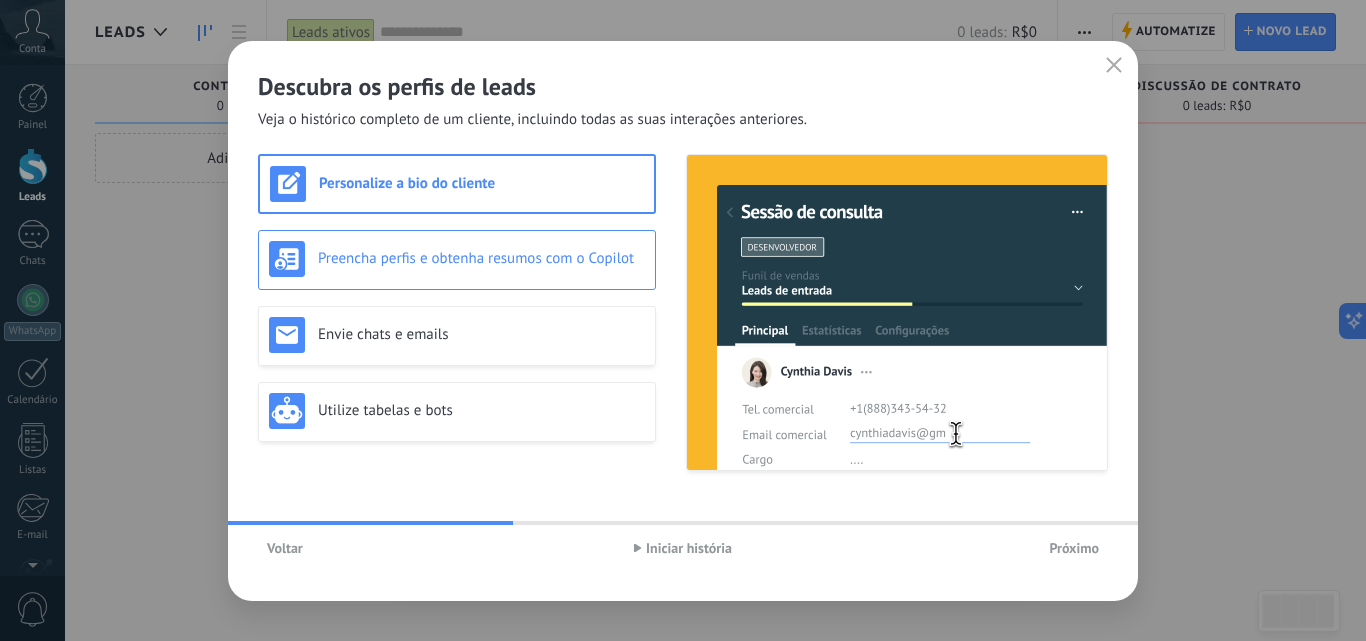 click on "Preencha perfis e obtenha resumos com o Copilot" at bounding box center (481, 258) 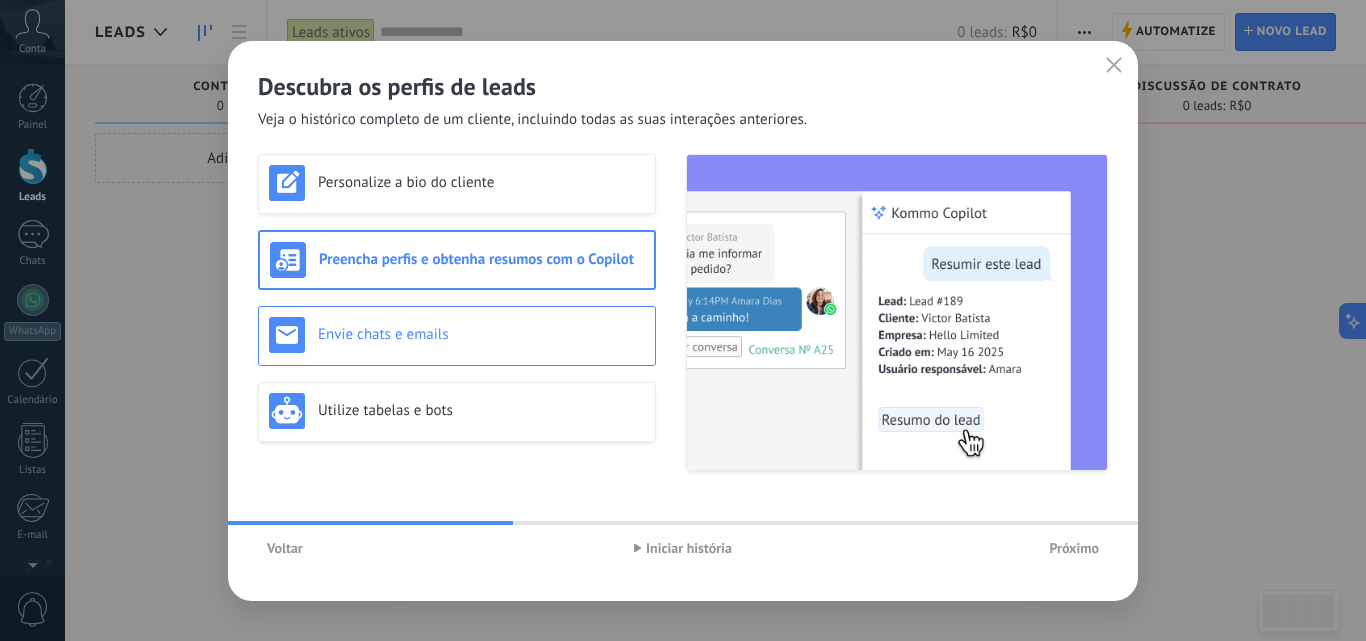 click on "Envie chats e emails" at bounding box center (481, 334) 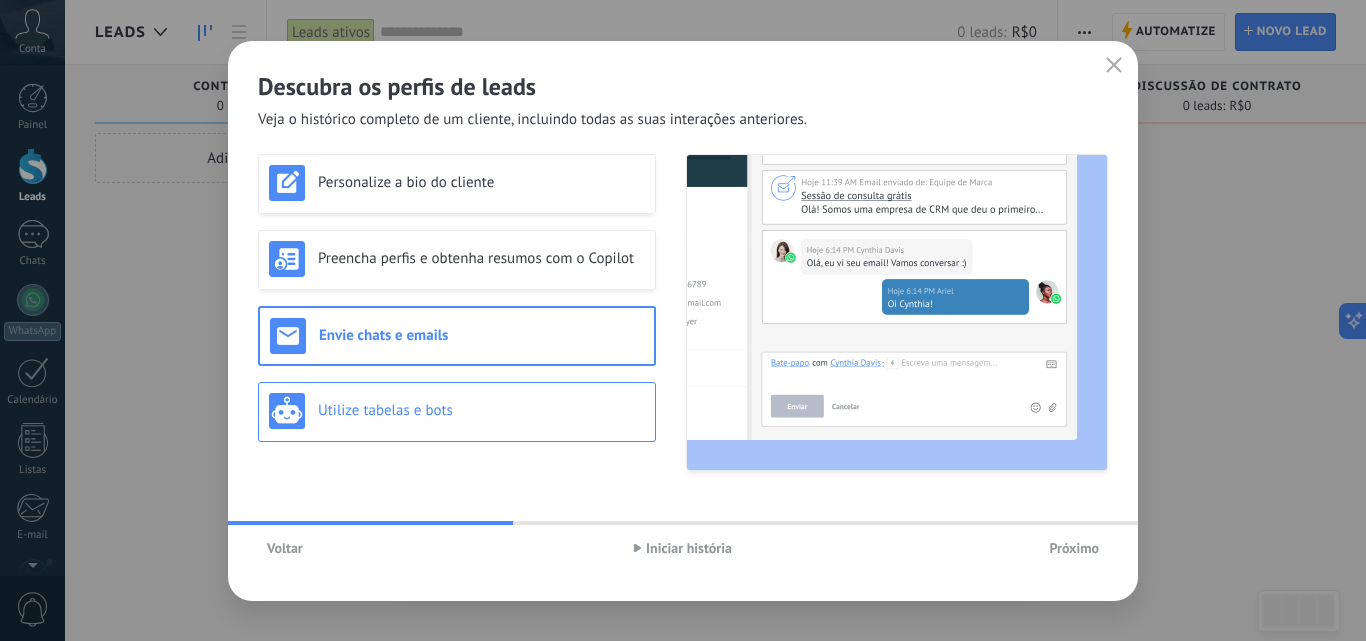 click on "Utilize tabelas e bots" at bounding box center (481, 410) 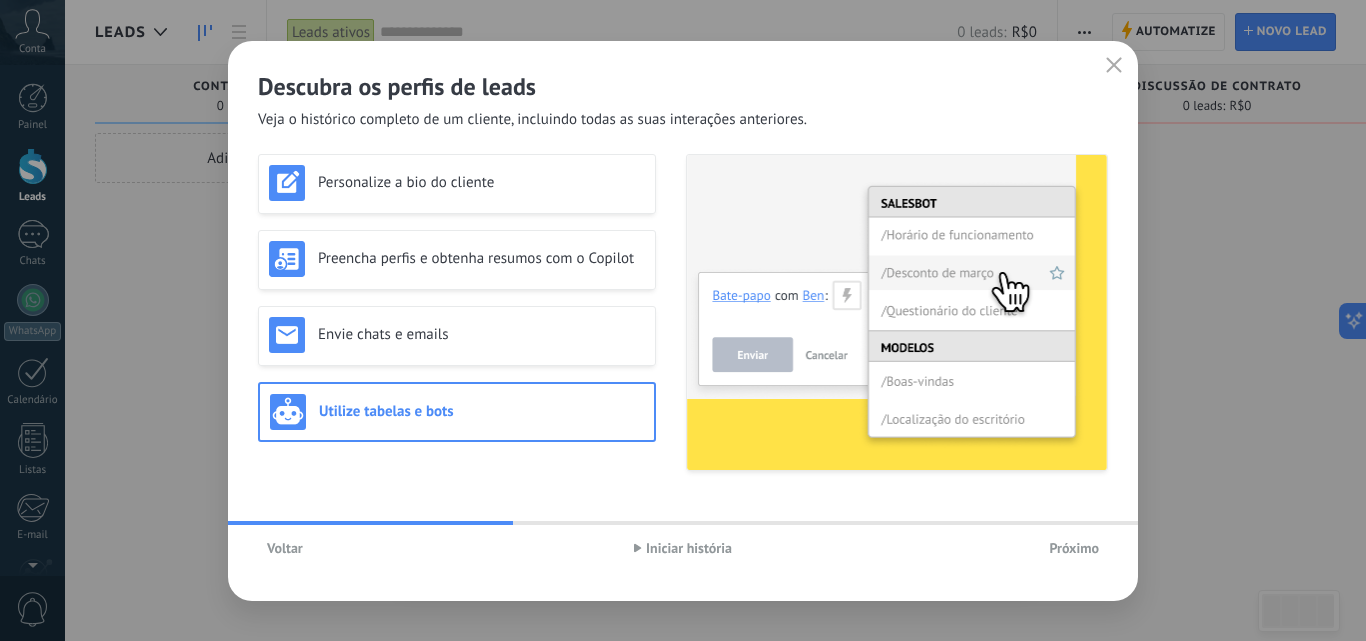 click on "Próximo" at bounding box center (1074, 548) 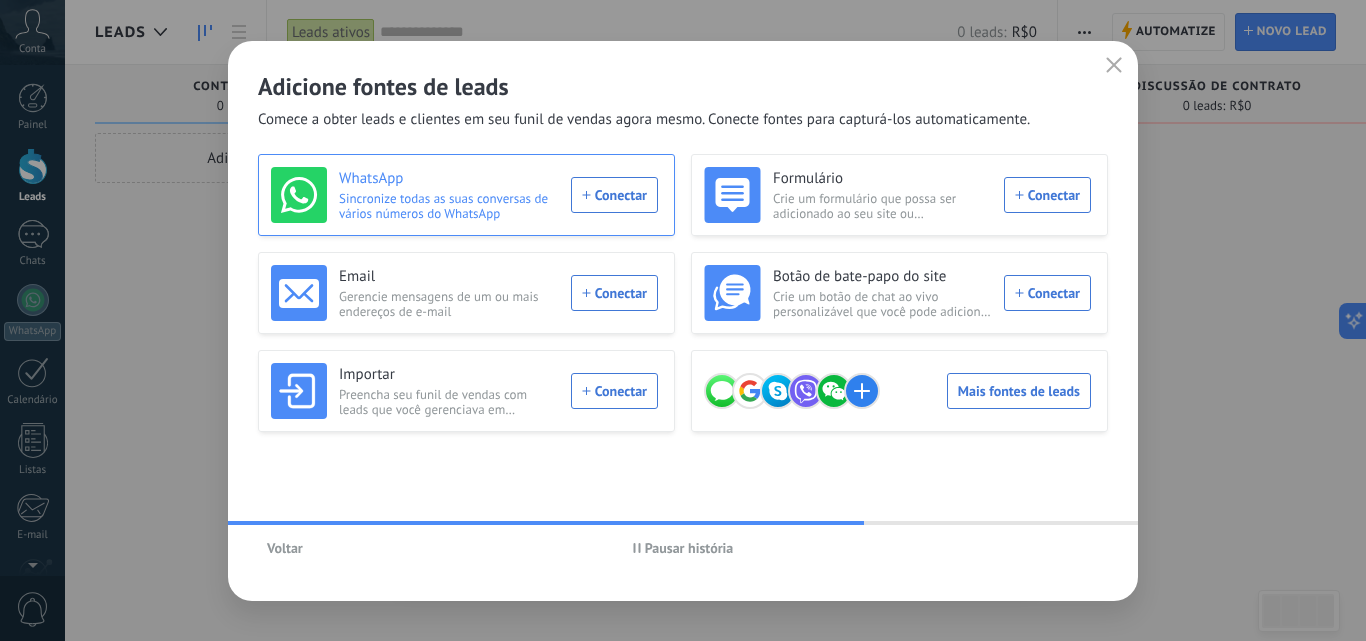click on "WhatsApp Sincronize todas as suas conversas de vários números do WhatsApp Conectar" at bounding box center [464, 195] 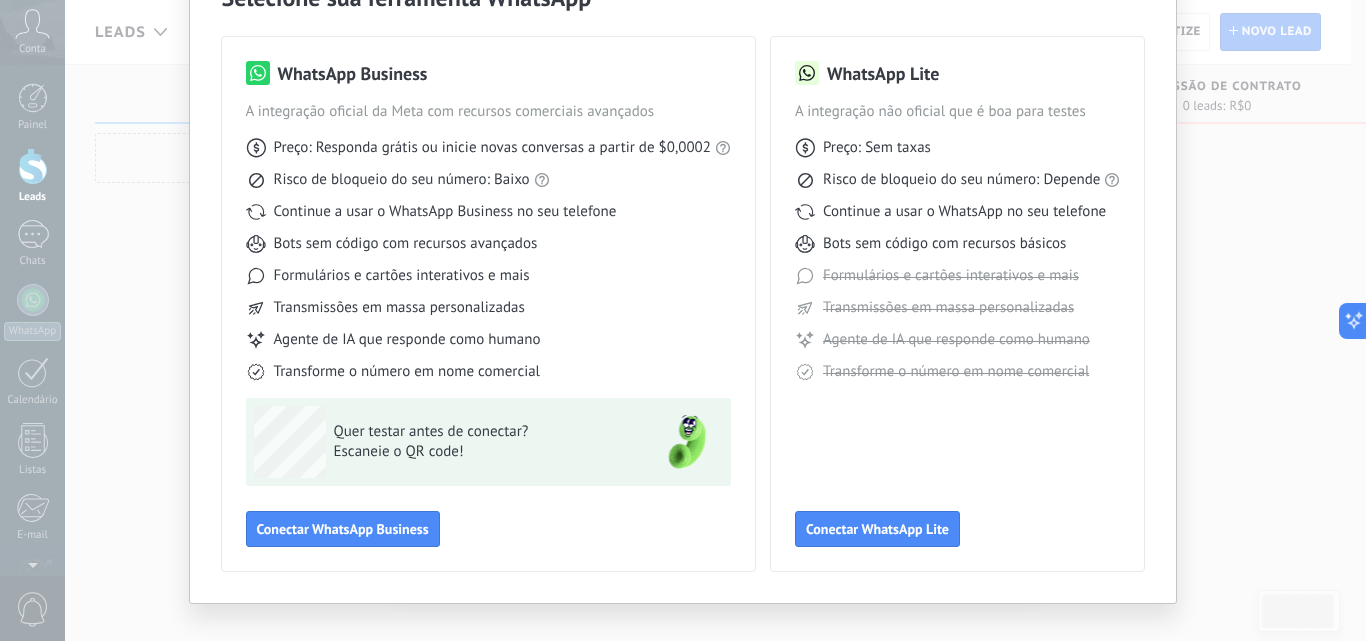 scroll, scrollTop: 144, scrollLeft: 0, axis: vertical 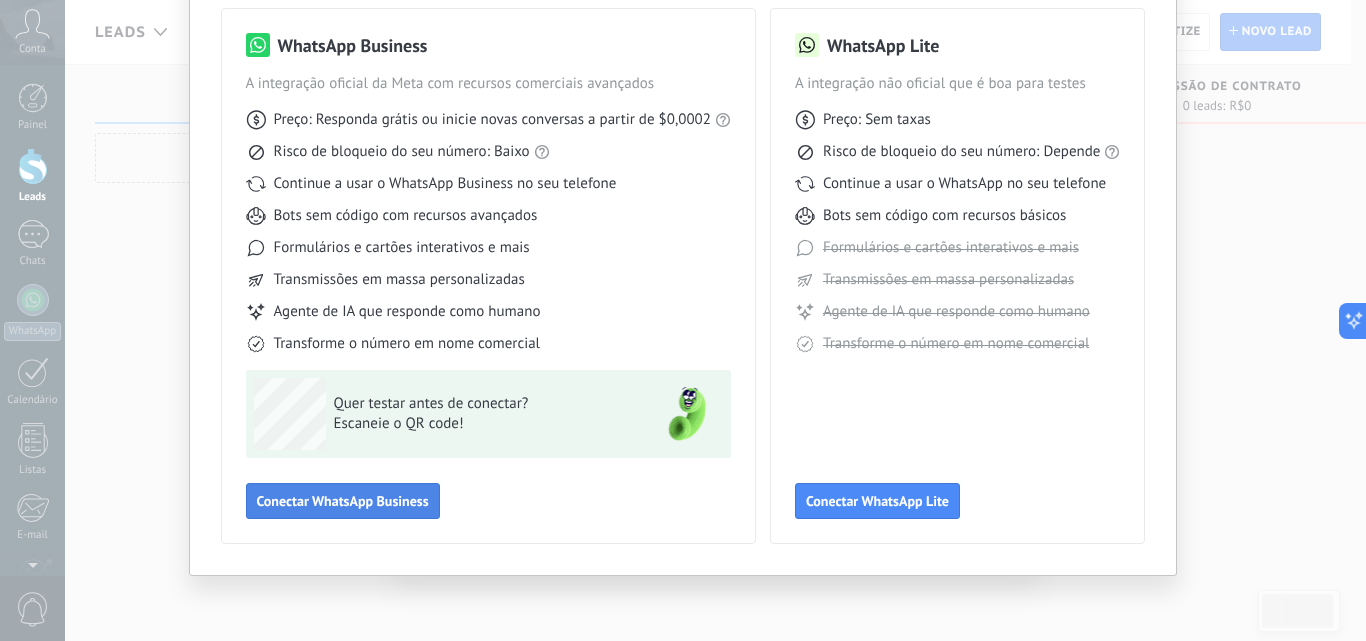click on "Conectar WhatsApp Business" at bounding box center (343, 501) 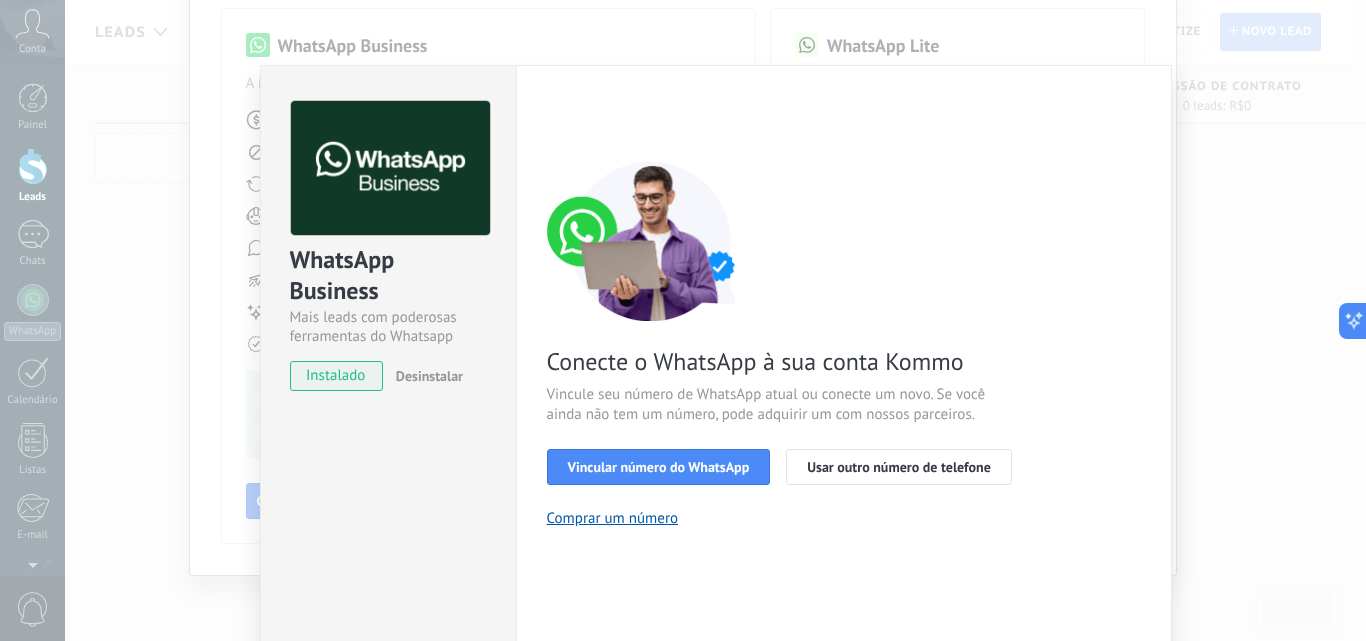 scroll, scrollTop: 100, scrollLeft: 0, axis: vertical 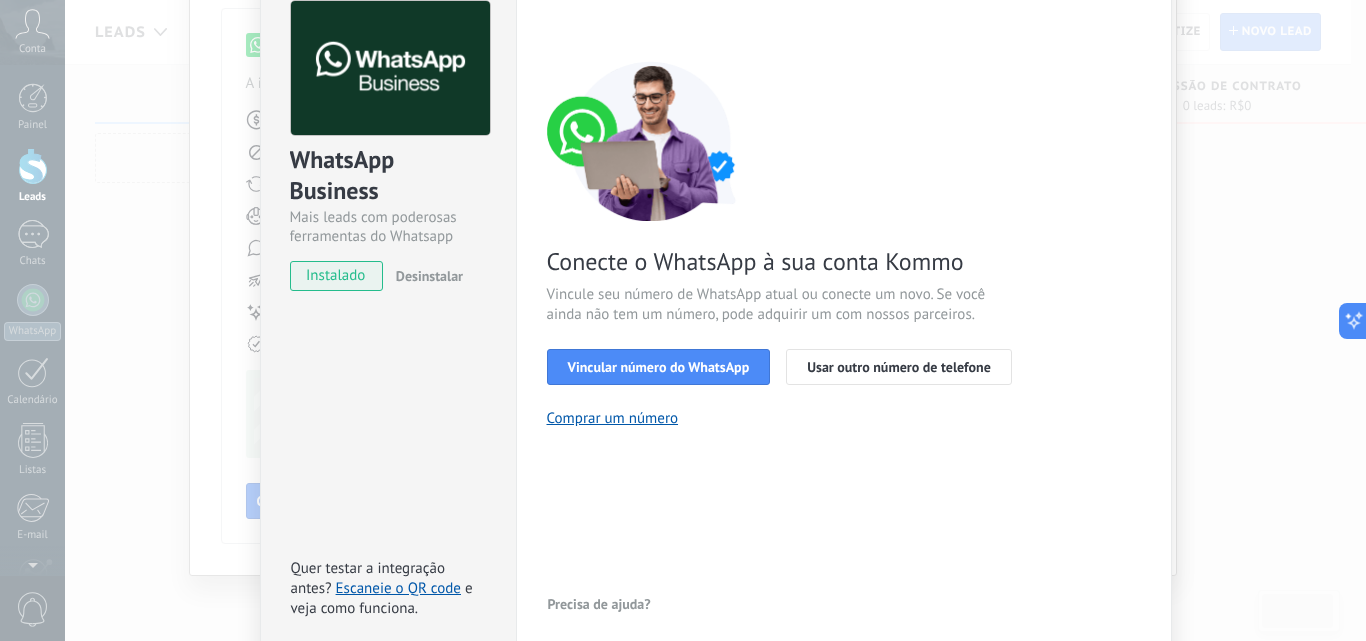 click on "instalado" at bounding box center (336, 276) 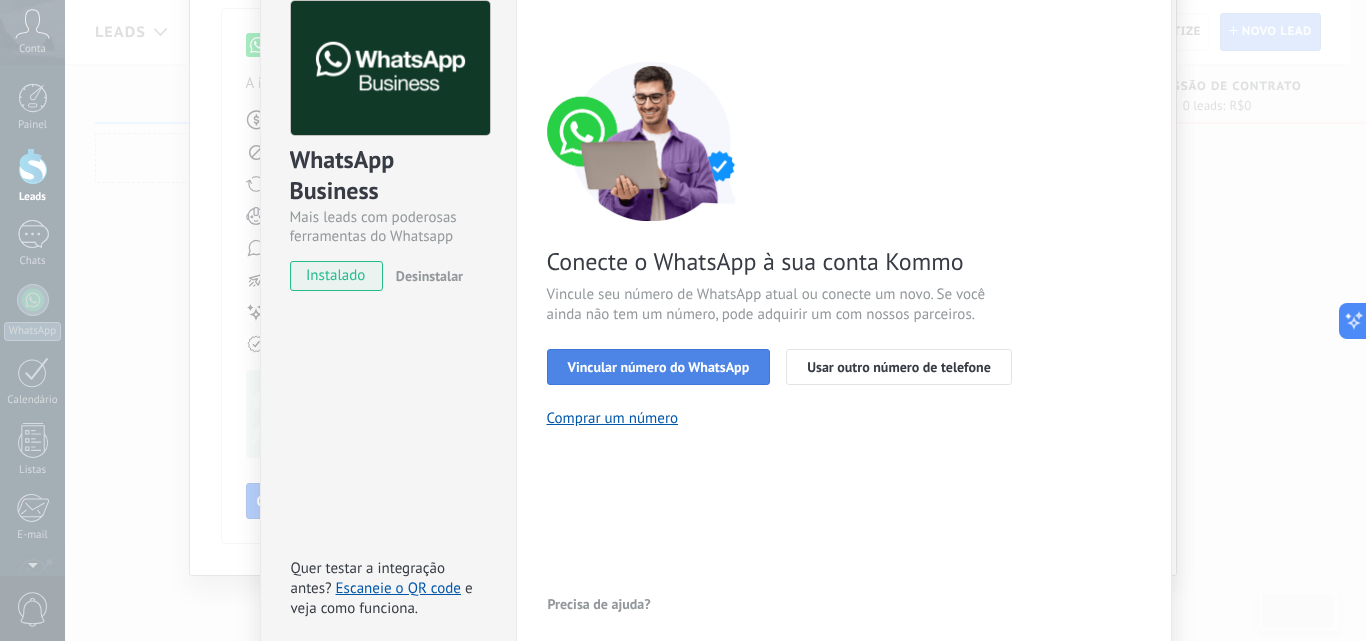 click on "Vincular número do WhatsApp" at bounding box center [659, 367] 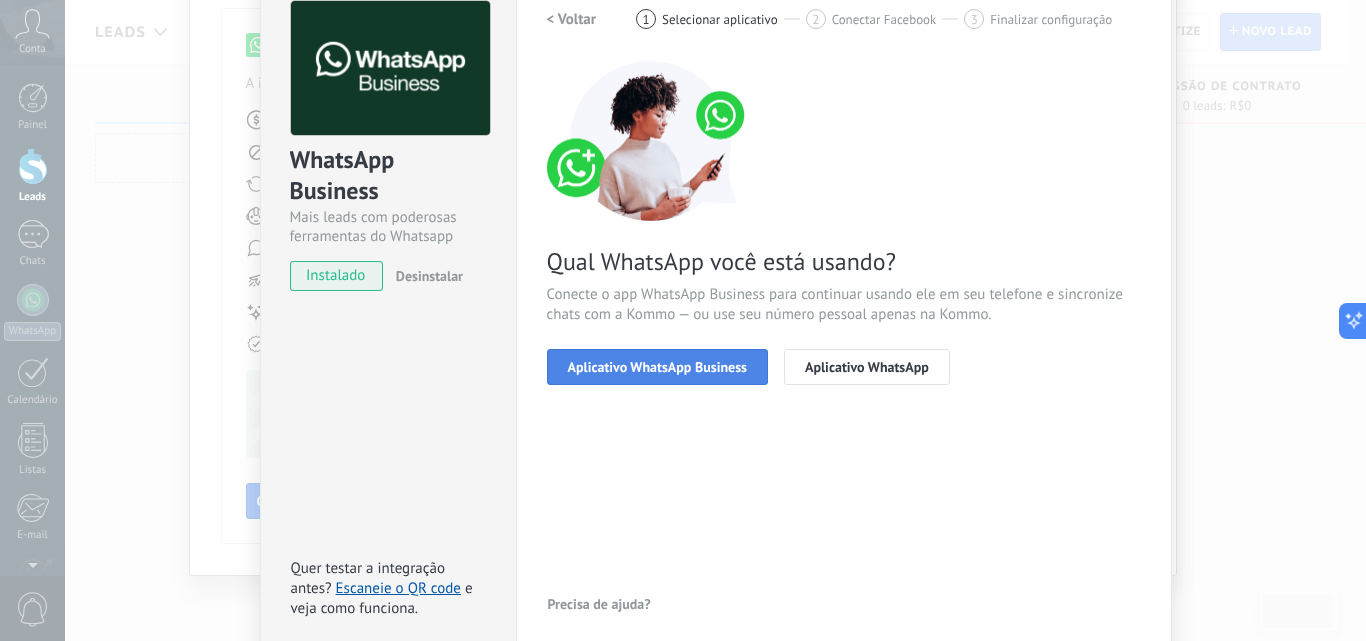 click on "Aplicativo WhatsApp Business" at bounding box center (657, 367) 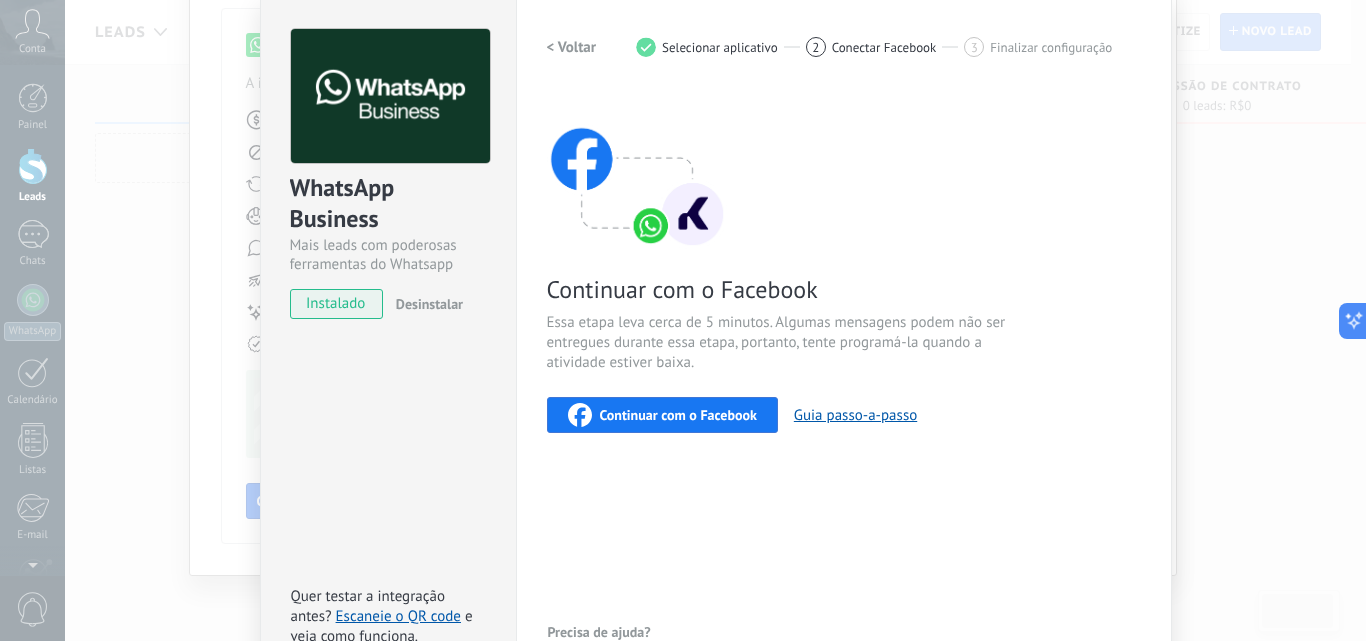 scroll, scrollTop: 0, scrollLeft: 0, axis: both 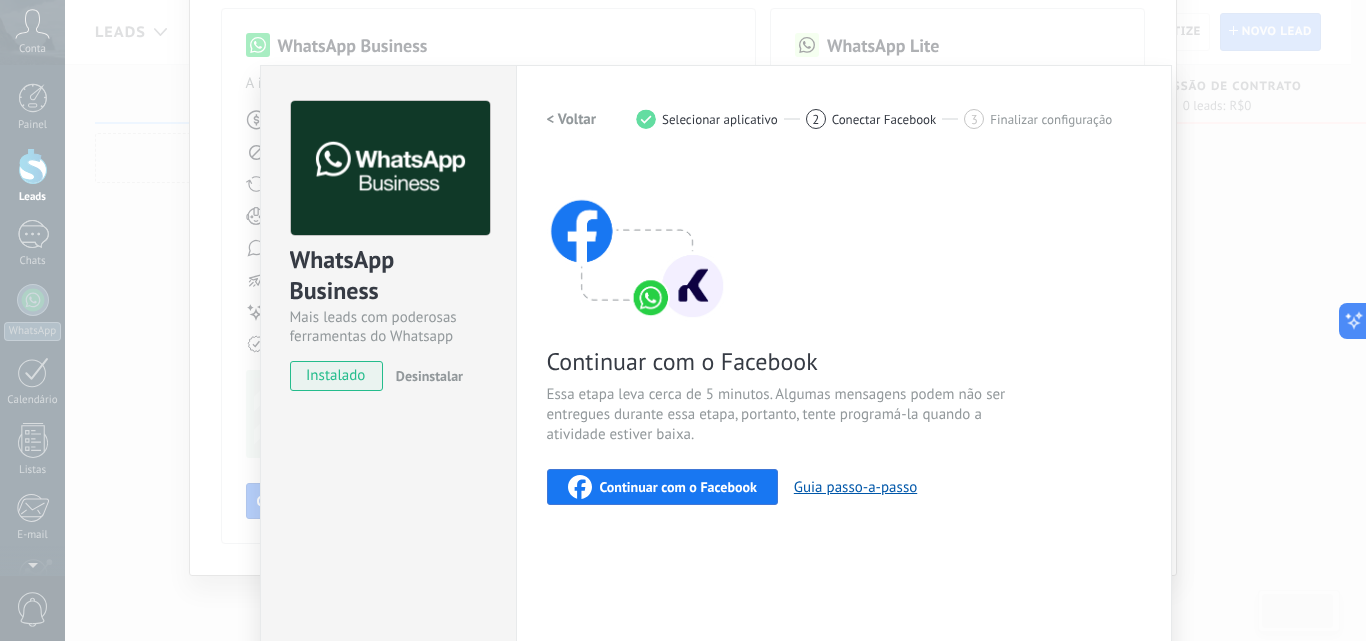click on "WhatsApp Business Mais leads com poderosas ferramentas do Whatsapp instalado Desinstalar Quer testar a integração antes?   Escaneie o QR code   e veja como funciona. Configurações Autorização This tab logs the users who have granted integration access to this account. If you want to to remove a user's ability to send requests to the account on behalf of this integration, you can revoke access. If access is revoked from all users, the integration will stop working. This app is installed, but no one has given it access yet. WhatsApp Cloud API Mais _:  Salvar < Voltar 1 Selecionar aplicativo 2 Conectar Facebook 3 Finalizar configuração Continuar com o Facebook Essa etapa leva cerca de 5 minutos. Algumas mensagens podem não ser entregues durante essa etapa, portanto, tente programá-la quando a atividade estiver baixa. Continuar com o Facebook Guia passo-a-passo Precisa de ajuda?" at bounding box center (715, 320) 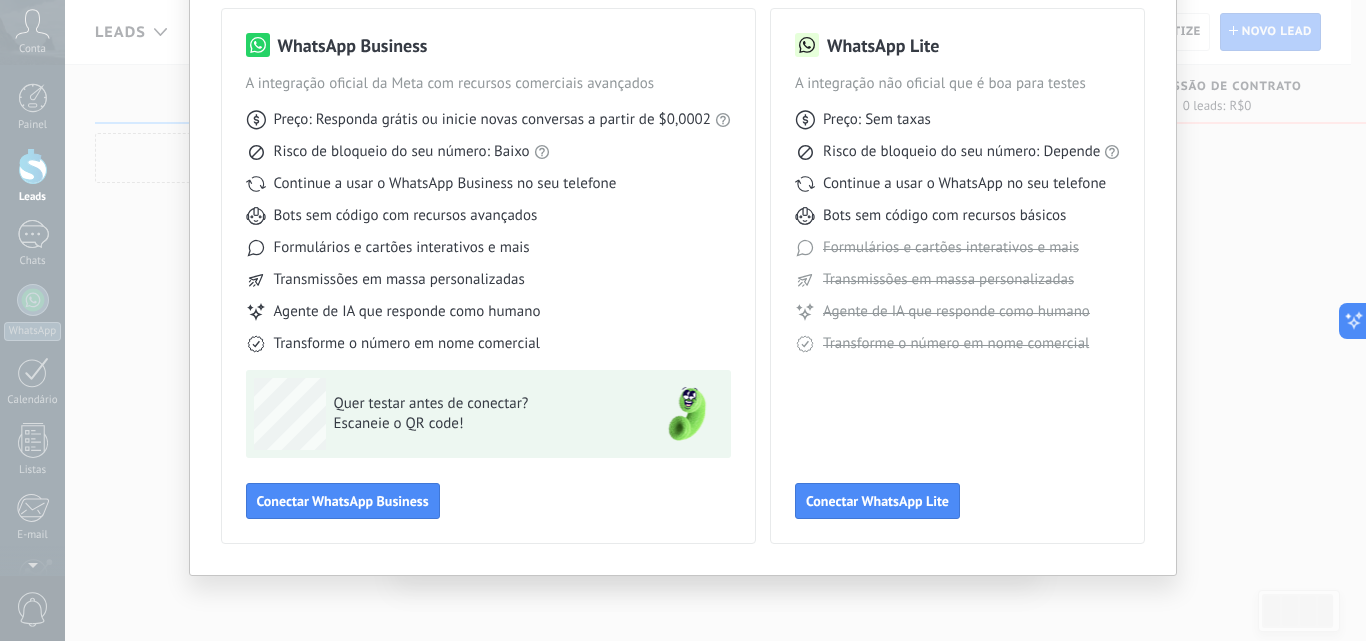 click on "Selecione sua ferramenta WhatsApp WhatsApp Business A integração oficial da Meta com recursos comerciais avançados Preço: Responda grátis ou inicie novas conversas a partir de $0,0002 Risco de bloqueio do seu número: Baixo Continue a usar o WhatsApp Business no seu telefone Bots sem código com recursos avançados Formulários e cartões interativos e mais Transmissões em massa personalizadas Agente de IA que responde como humano Transforme o número em nome comercial Quer testar antes de conectar? Escaneie o QR code! Conectar WhatsApp Business WhatsApp Lite A integração não oficial que é boa para testes Preço: Sem taxas Risco de bloqueio do seu número: Depende Continue a usar o WhatsApp no seu telefone Bots sem código com recursos básicos Formulários e cartões interativos e mais Transmissões em massa personalizadas Agente de IA que responde como humano Transforme o número em nome comercial Conectar WhatsApp Lite" at bounding box center [683, 320] 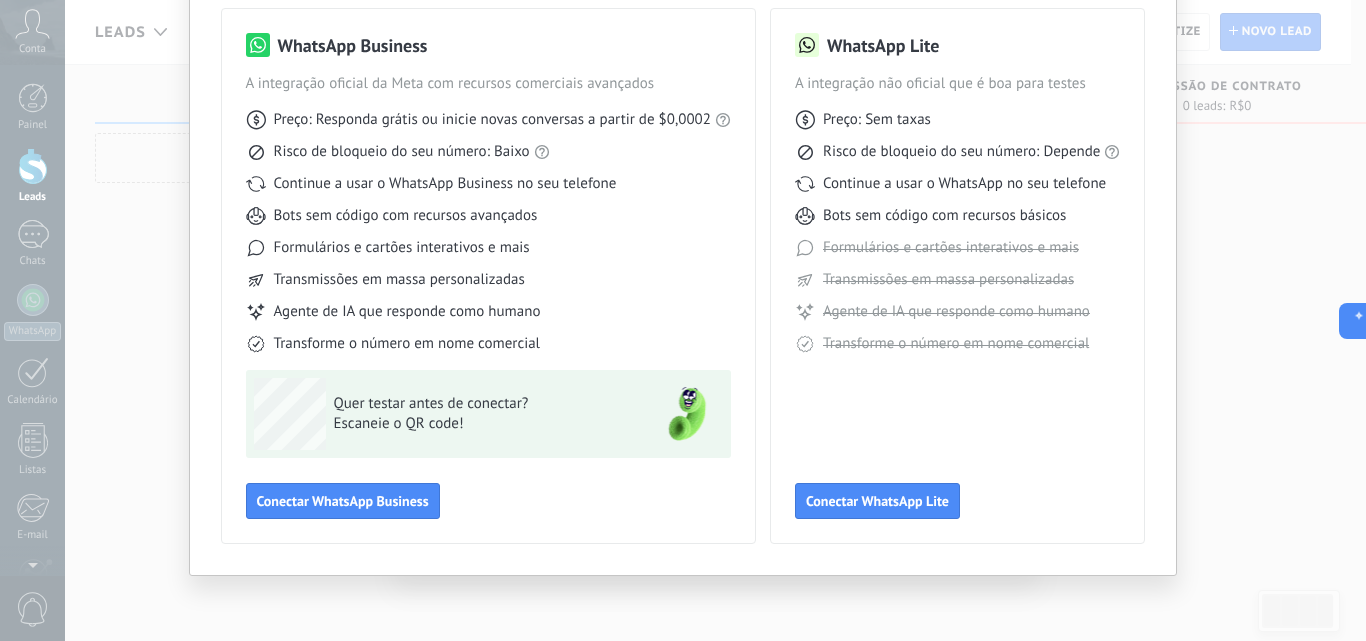 click on "Selecione sua ferramenta WhatsApp WhatsApp Business A integração oficial da Meta com recursos comerciais avançados Preço: Responda grátis ou inicie novas conversas a partir de $0,0002 Risco de bloqueio do seu número: Baixo Continue a usar o WhatsApp Business no seu telefone Bots sem código com recursos avançados Formulários e cartões interativos e mais Transmissões em massa personalizadas Agente de IA que responde como humano Transforme o número em nome comercial Quer testar antes de conectar? Escaneie o QR code! Conectar WhatsApp Business WhatsApp Lite A integração não oficial que é boa para testes Preço: Sem taxas Risco de bloqueio do seu número: Depende Continue a usar o WhatsApp no seu telefone Bots sem código com recursos básicos Formulários e cartões interativos e mais Transmissões em massa personalizadas Agente de IA que responde como humano Transforme o número em nome comercial Conectar WhatsApp Lite" at bounding box center [683, 320] 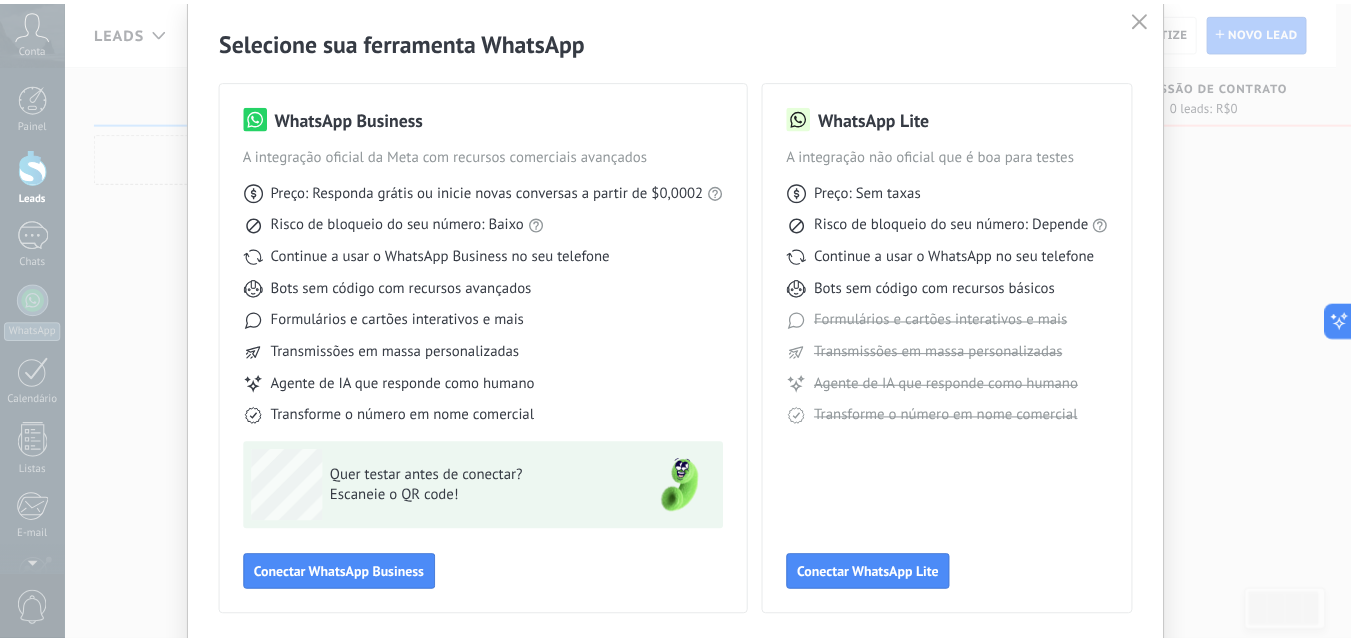 scroll, scrollTop: 0, scrollLeft: 0, axis: both 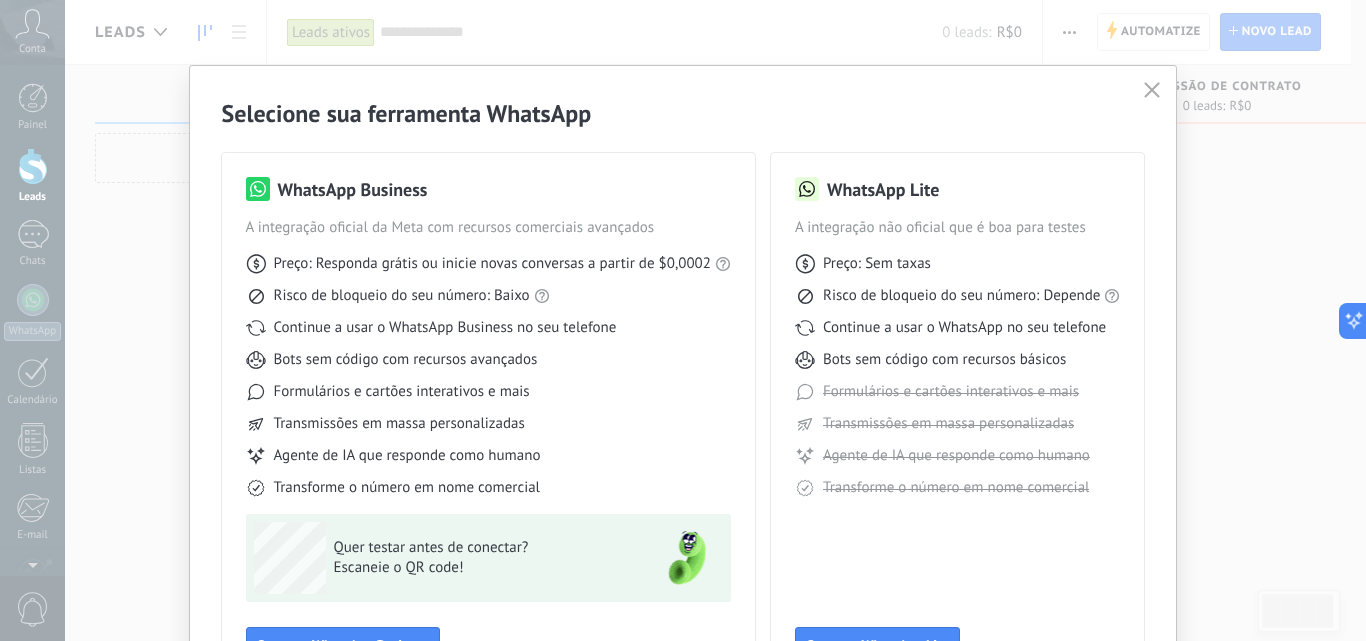 click 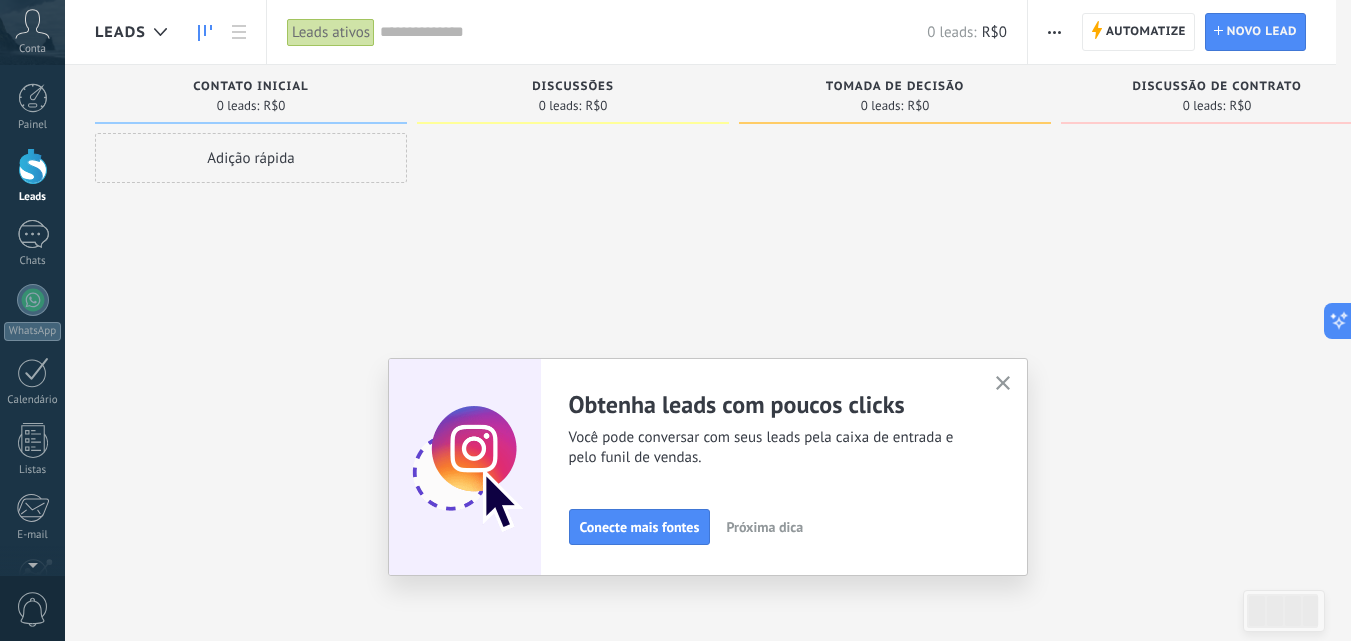 scroll, scrollTop: 191, scrollLeft: 0, axis: vertical 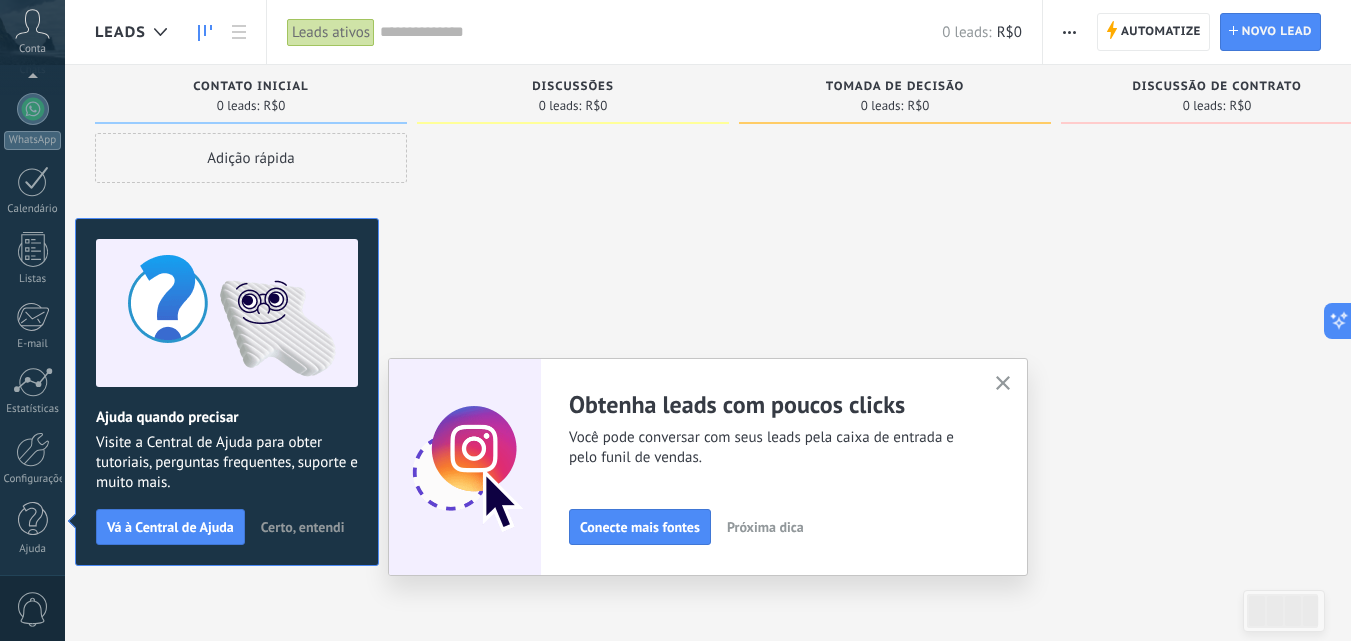 click 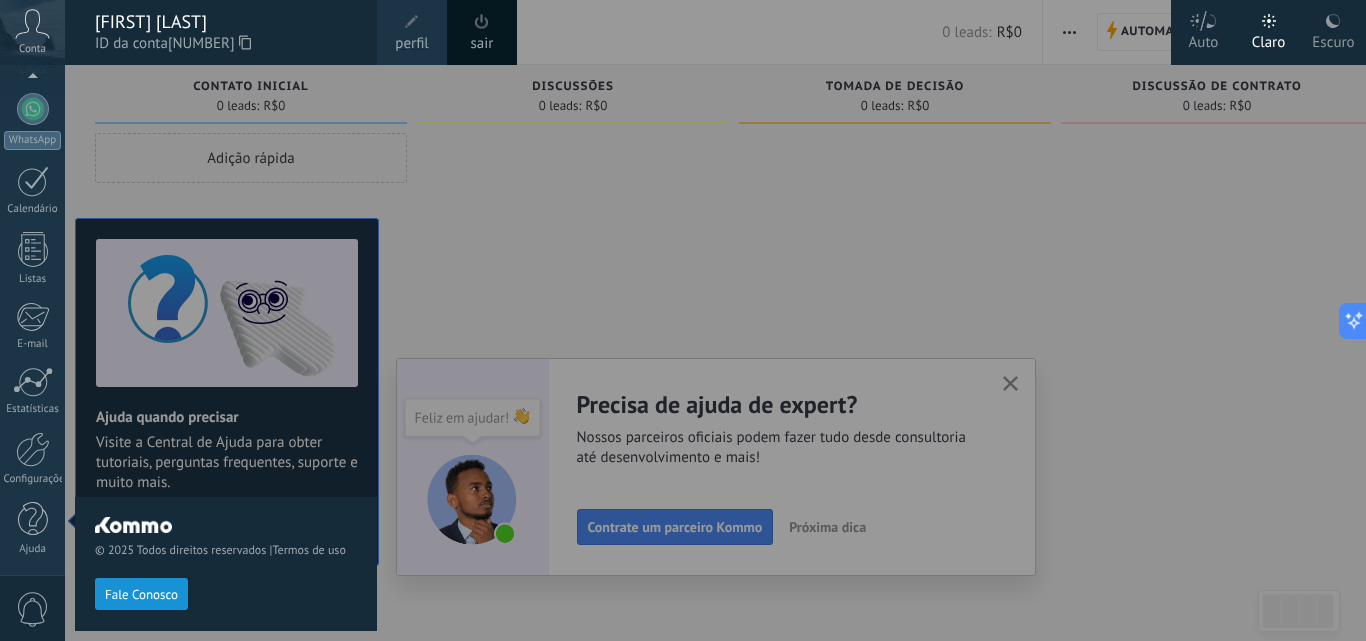 click 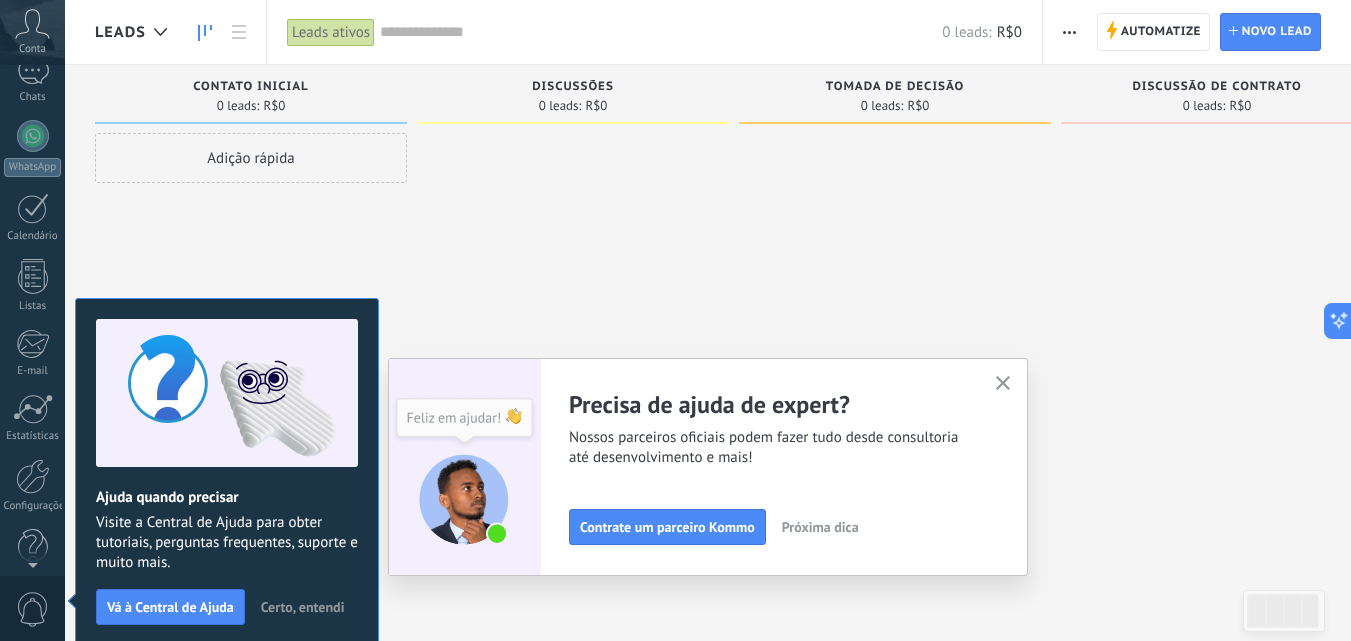 scroll, scrollTop: 0, scrollLeft: 0, axis: both 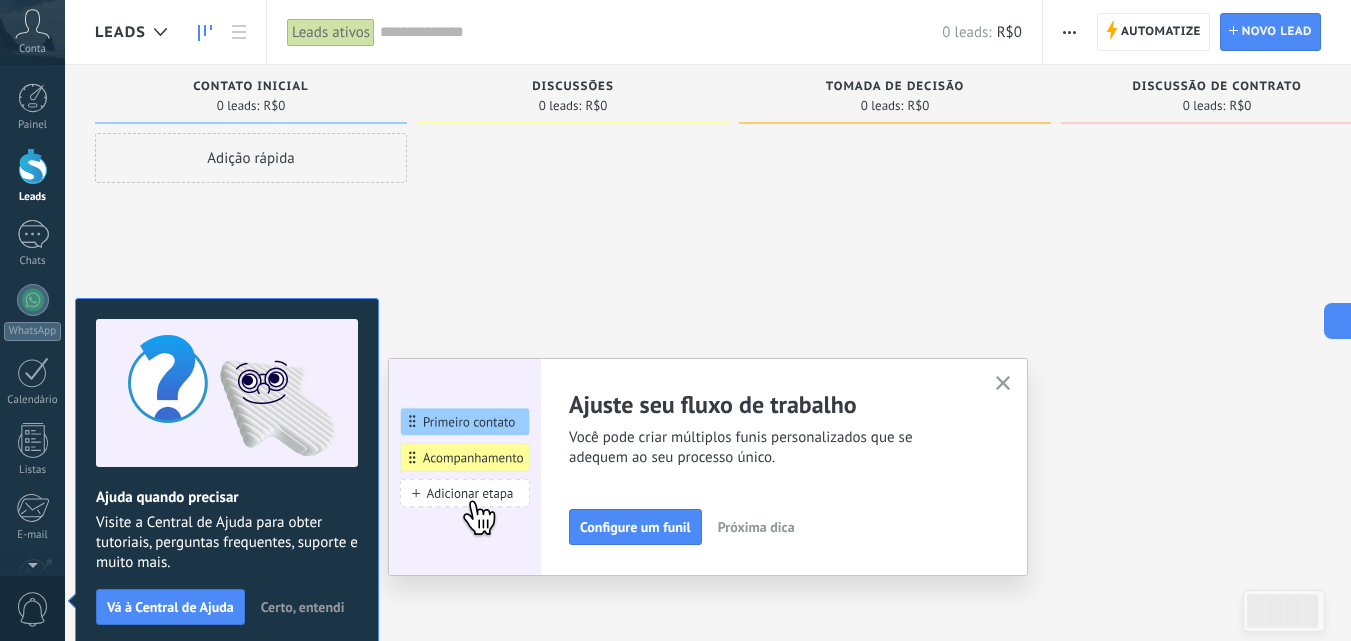 click 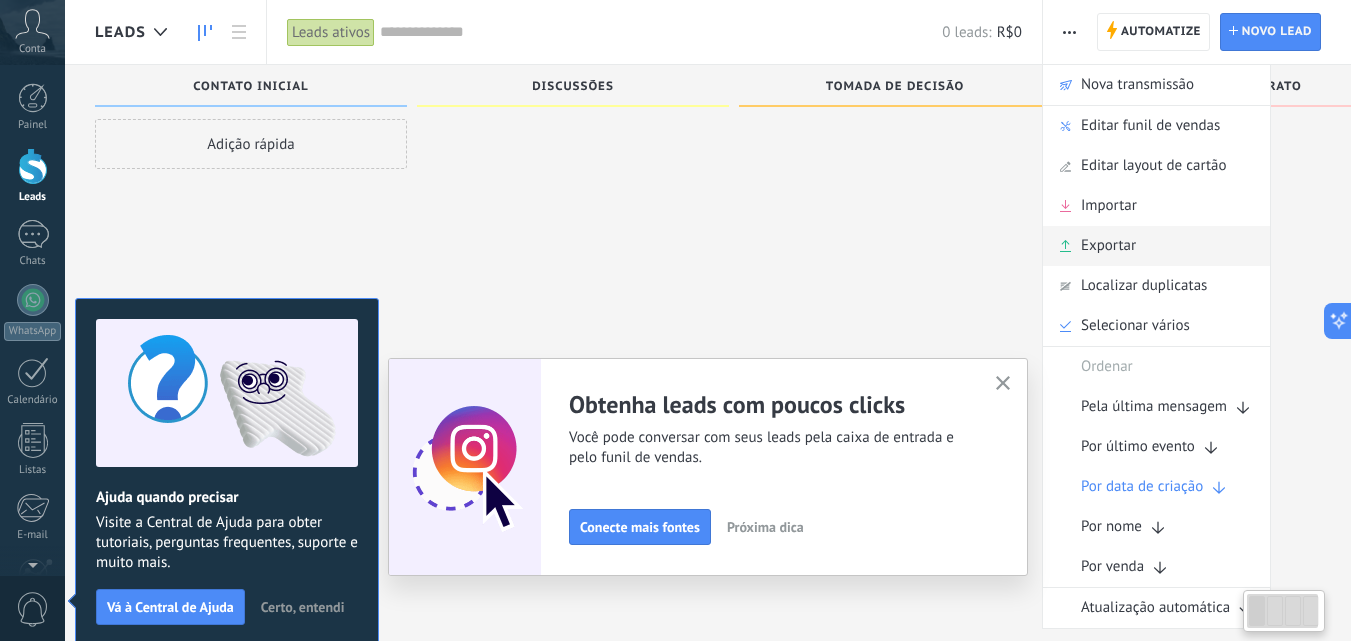 scroll, scrollTop: 34, scrollLeft: 0, axis: vertical 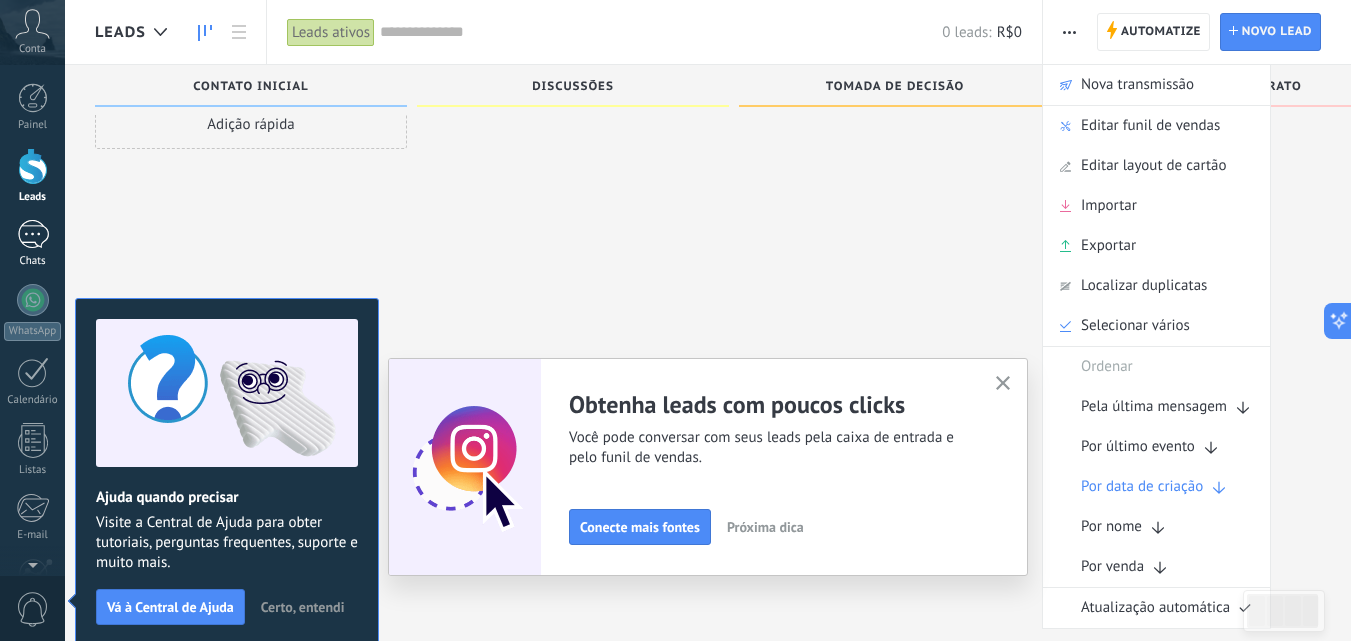 click at bounding box center [33, 234] 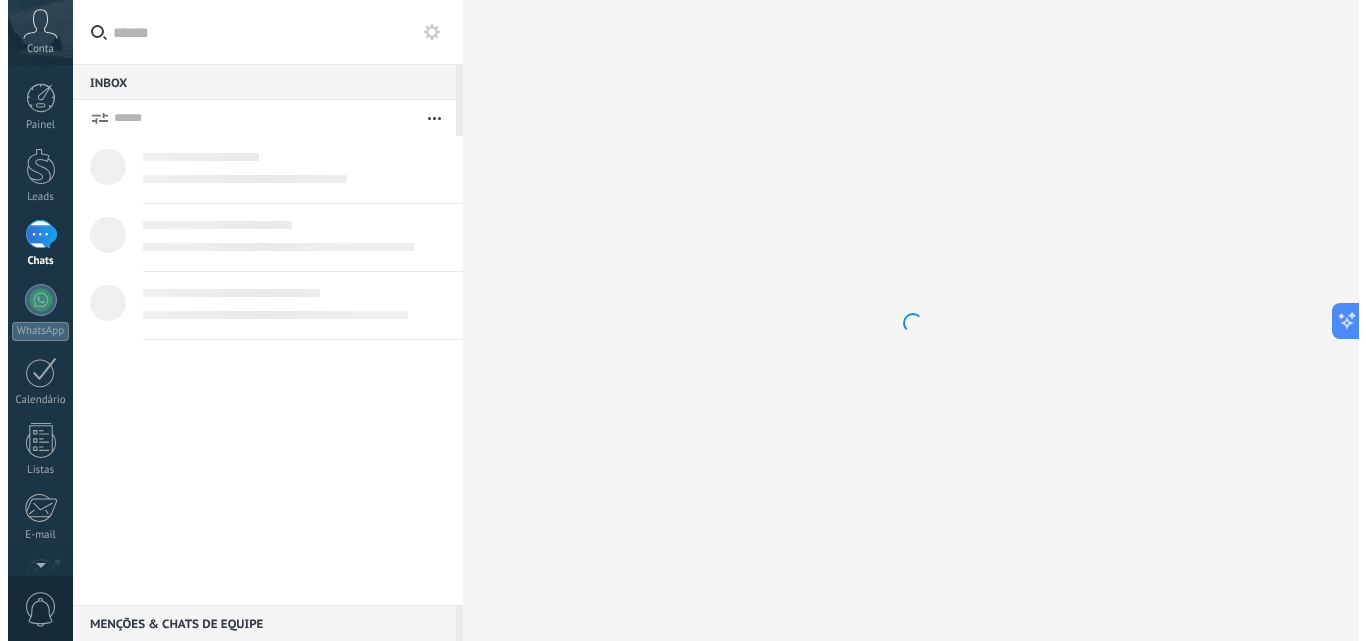 scroll, scrollTop: 0, scrollLeft: 0, axis: both 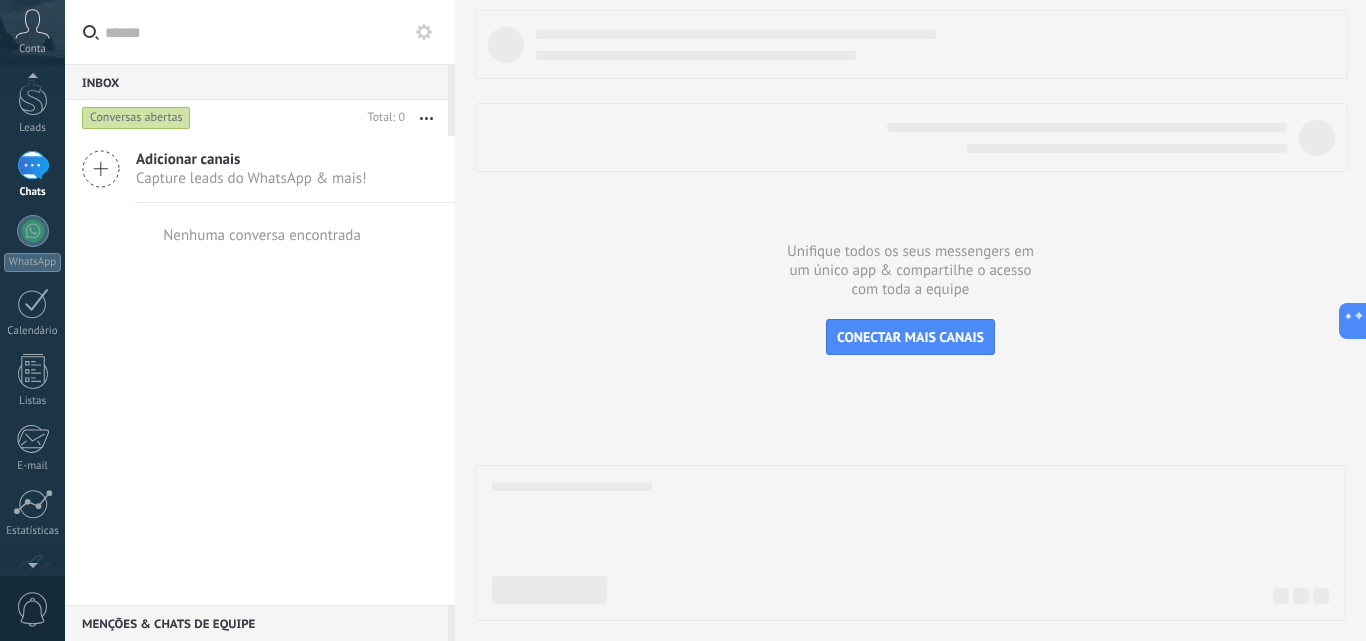 click at bounding box center (32, 561) 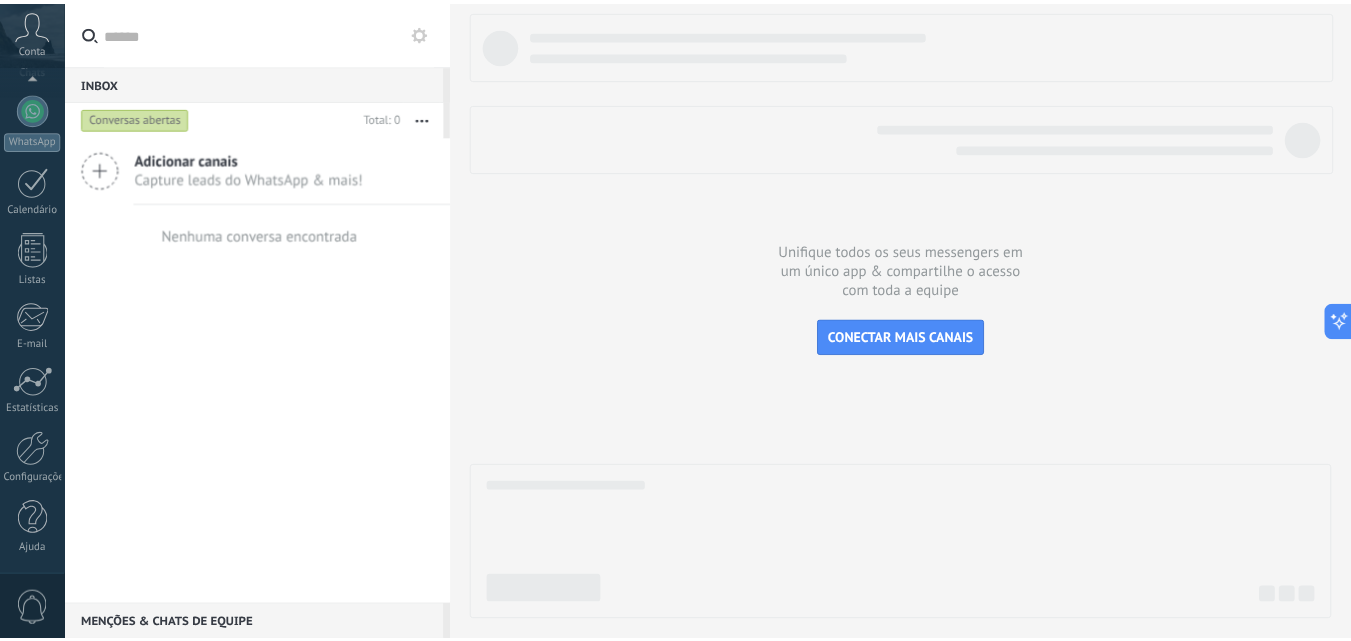 scroll, scrollTop: 0, scrollLeft: 0, axis: both 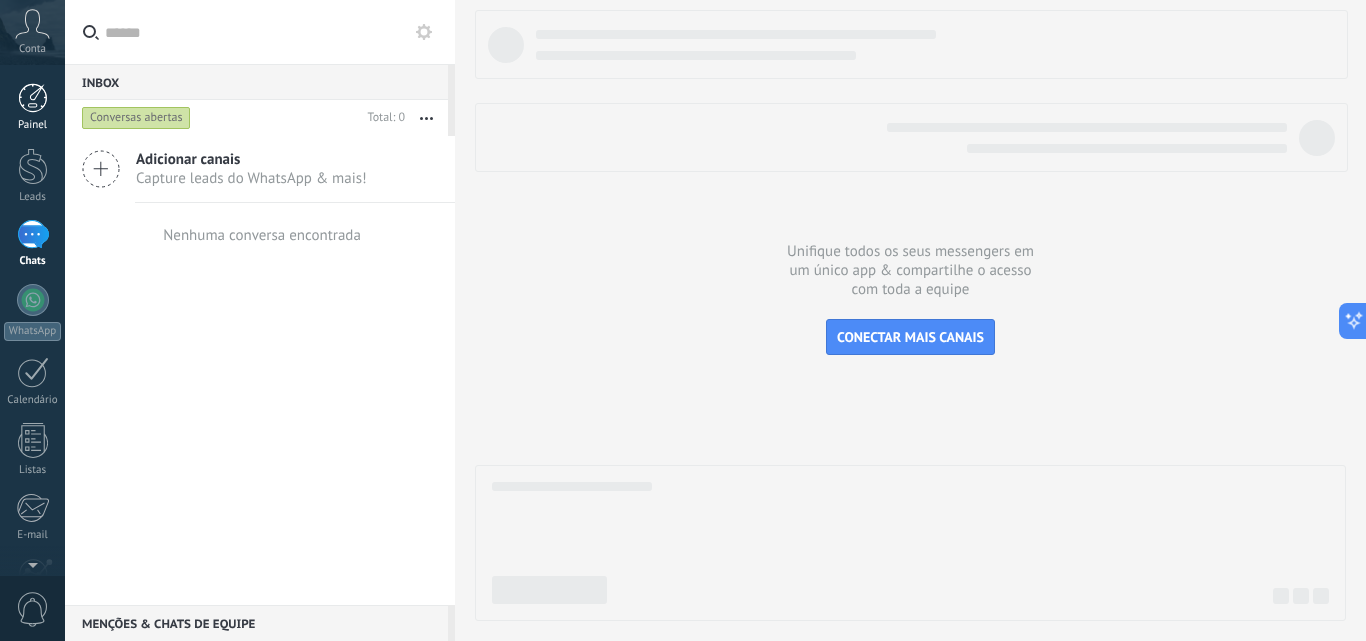 click at bounding box center (33, 98) 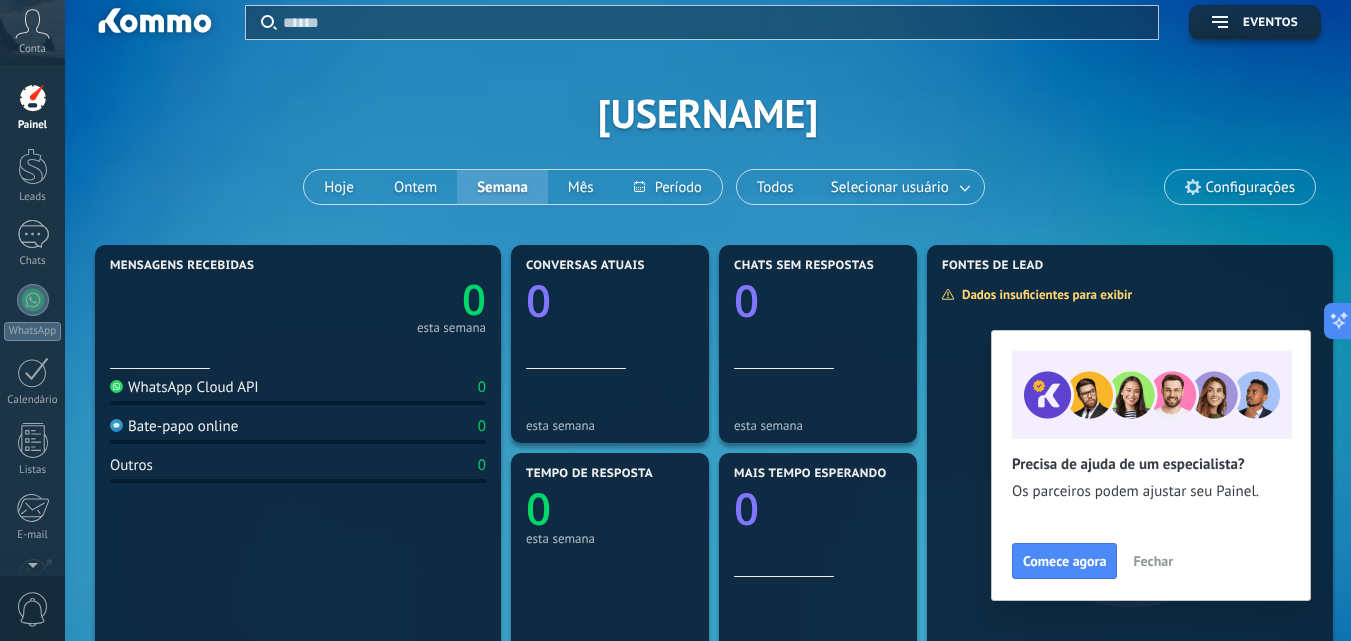 scroll, scrollTop: 0, scrollLeft: 0, axis: both 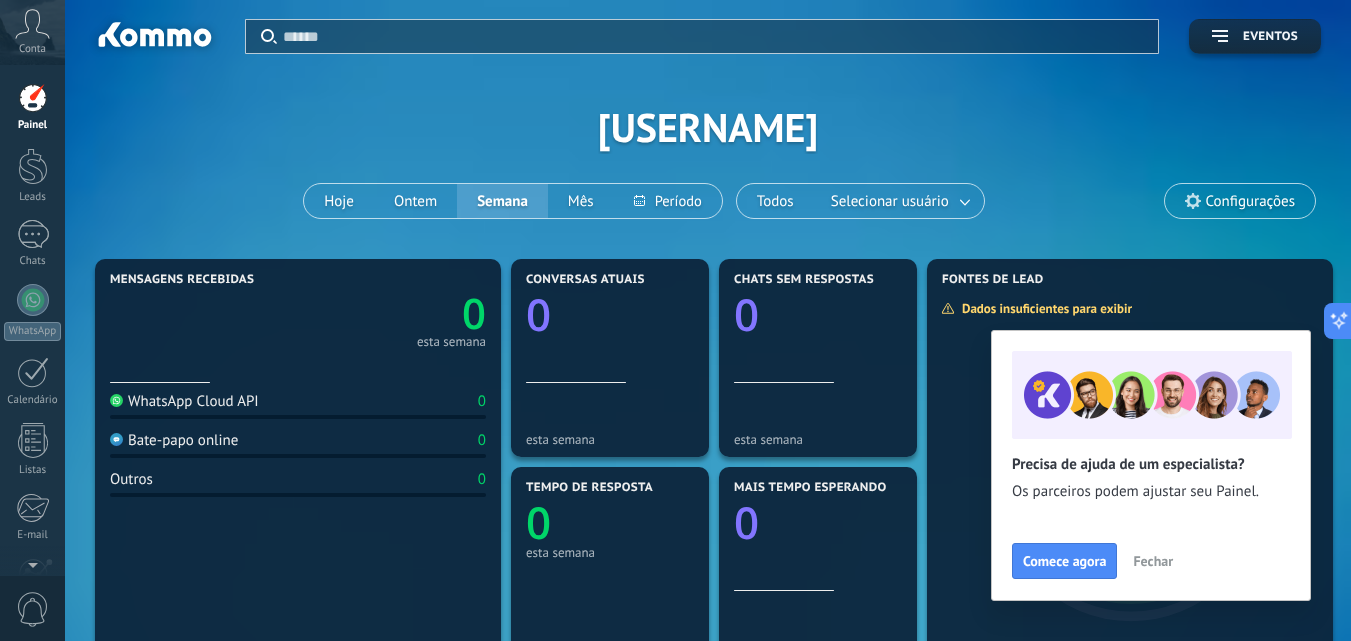 click on "Conta" at bounding box center (32, 32) 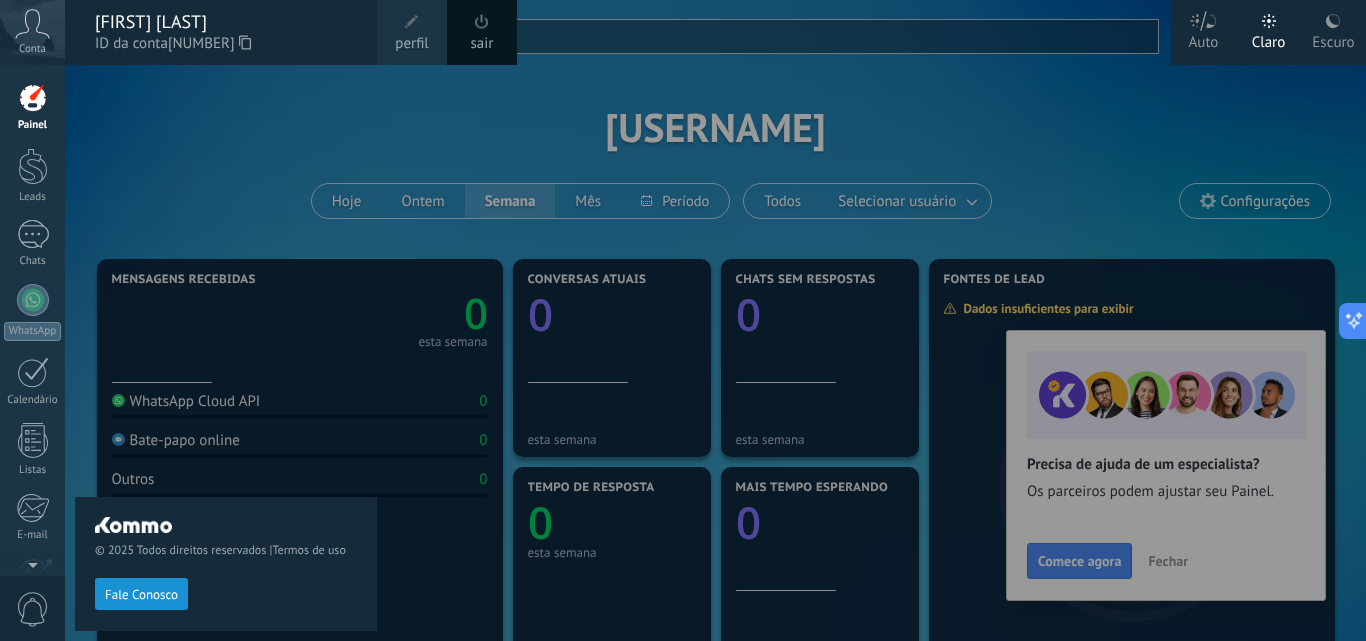 click at bounding box center [412, 22] 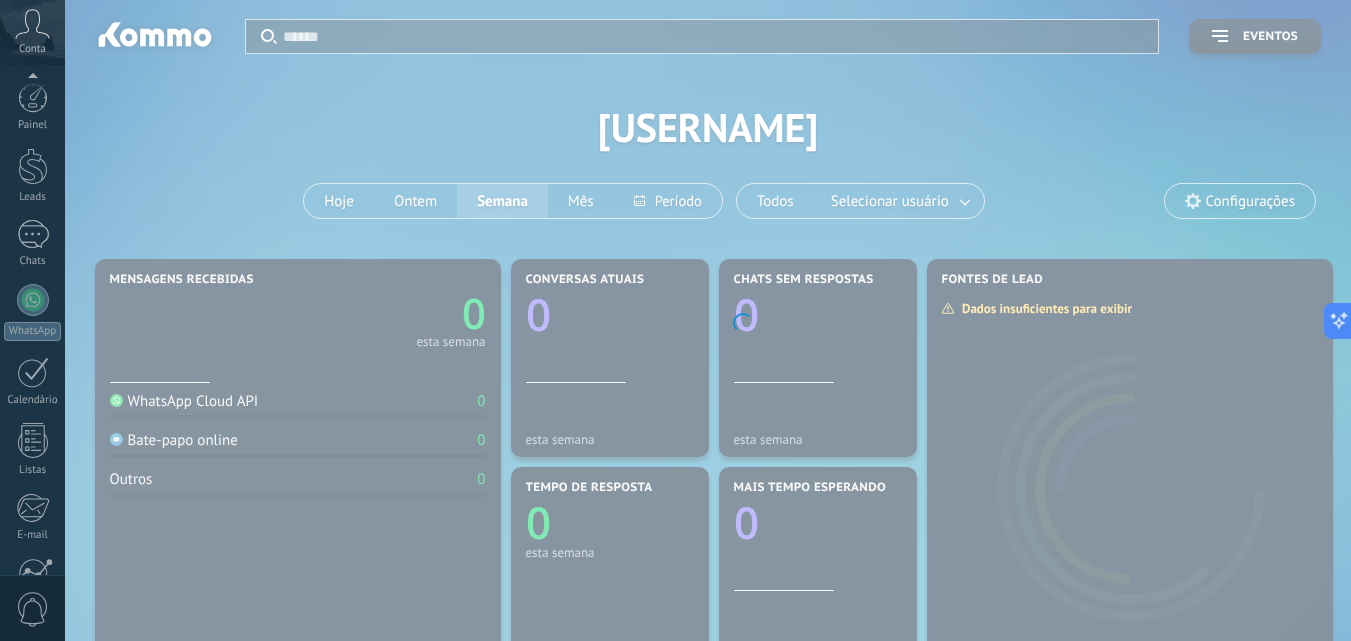 scroll, scrollTop: 191, scrollLeft: 0, axis: vertical 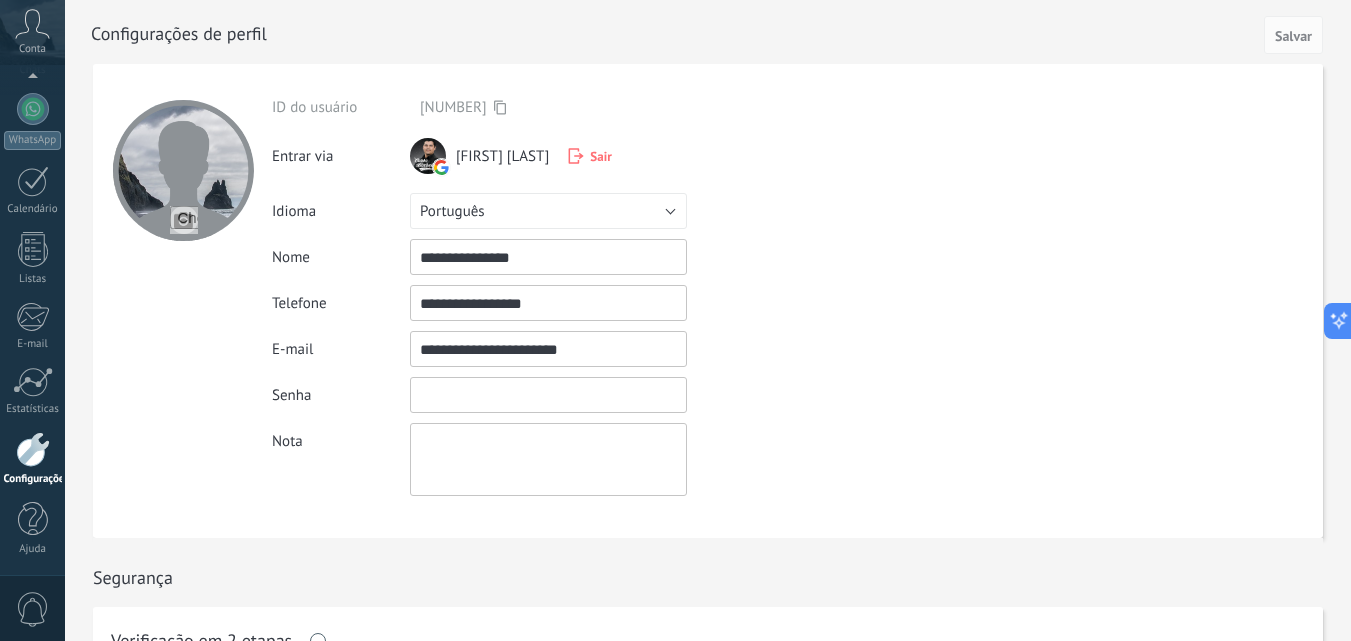 click at bounding box center [548, 395] 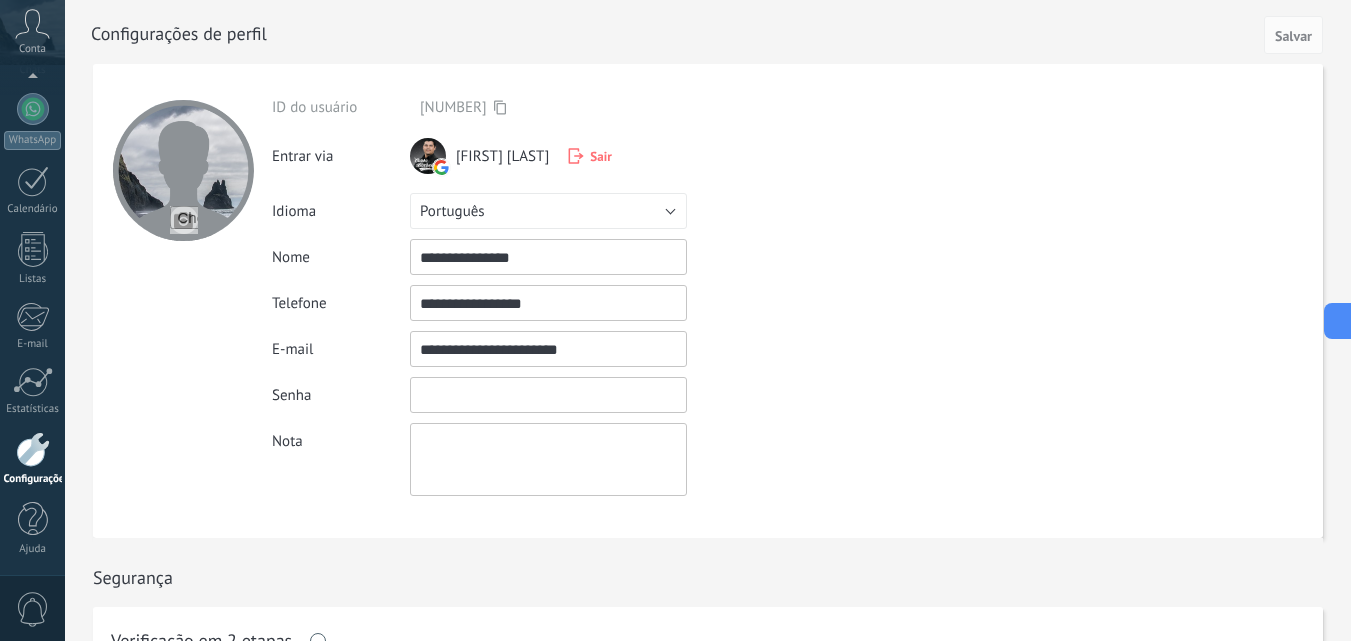 type on "*" 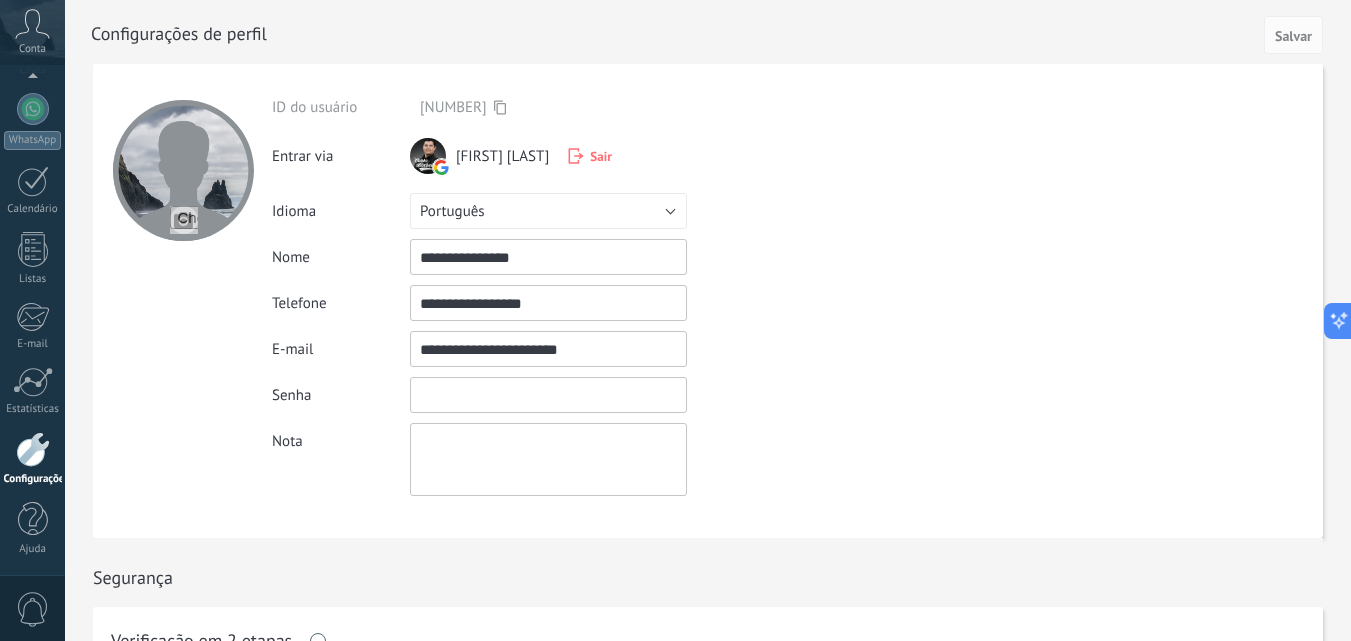 click at bounding box center (548, 395) 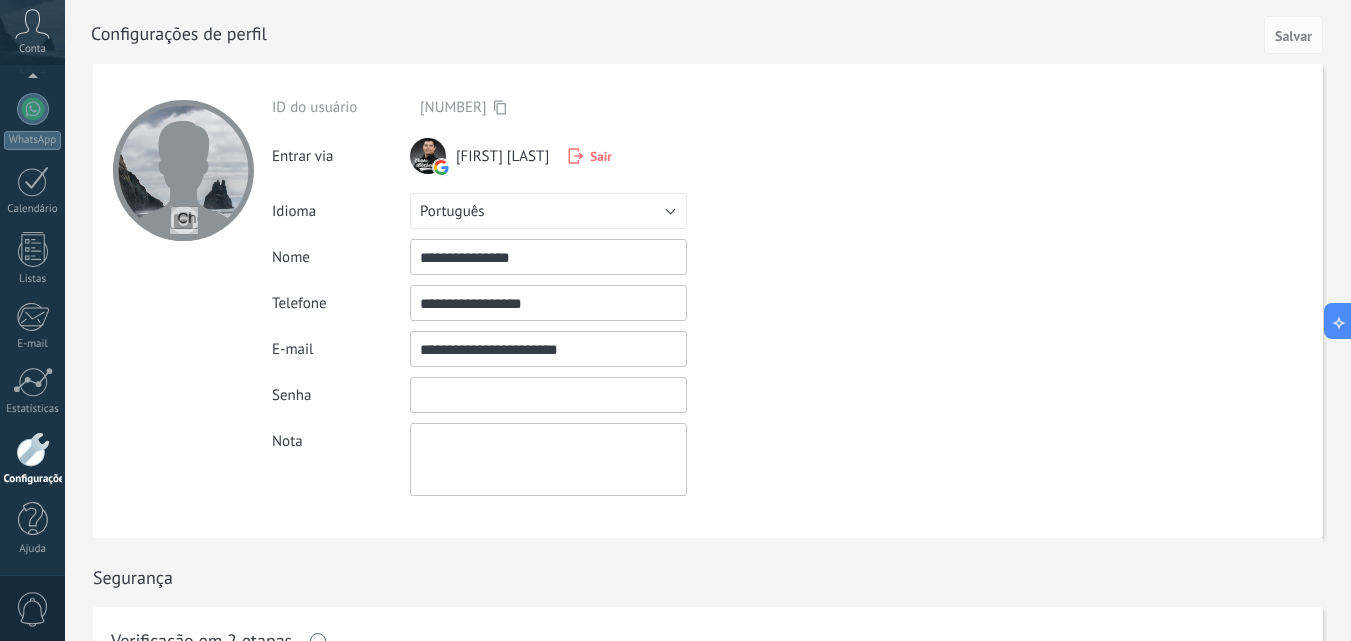click at bounding box center [548, 395] 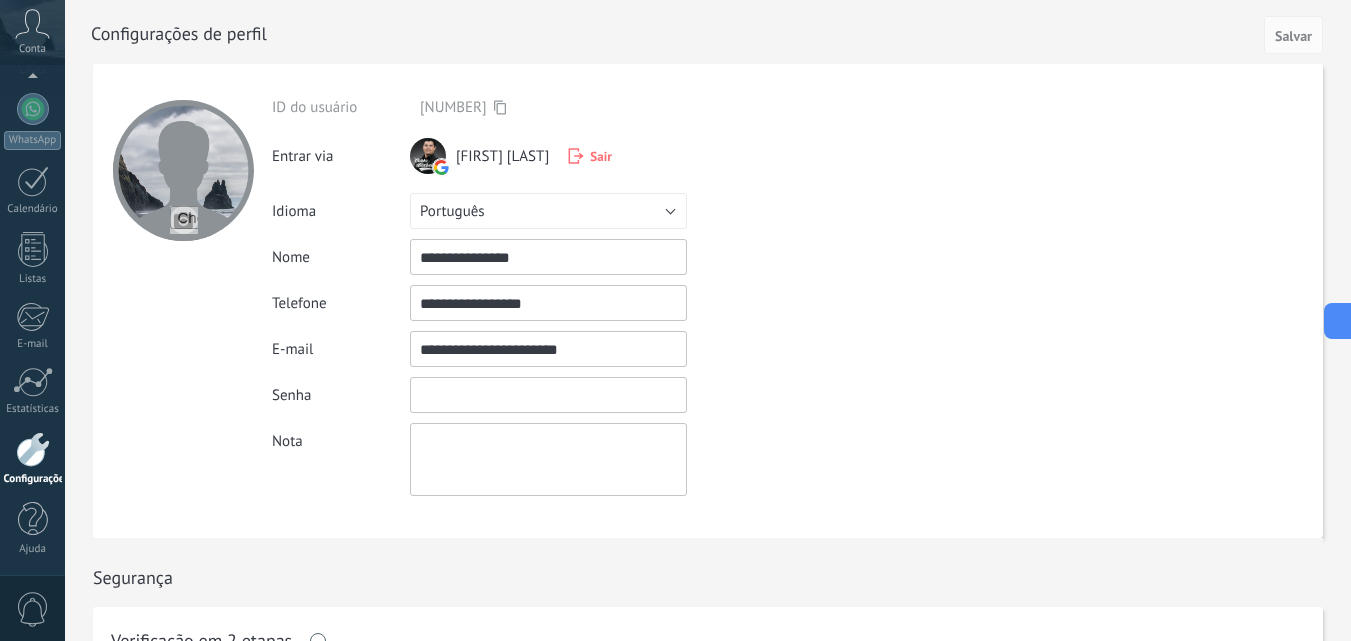 paste on "**********" 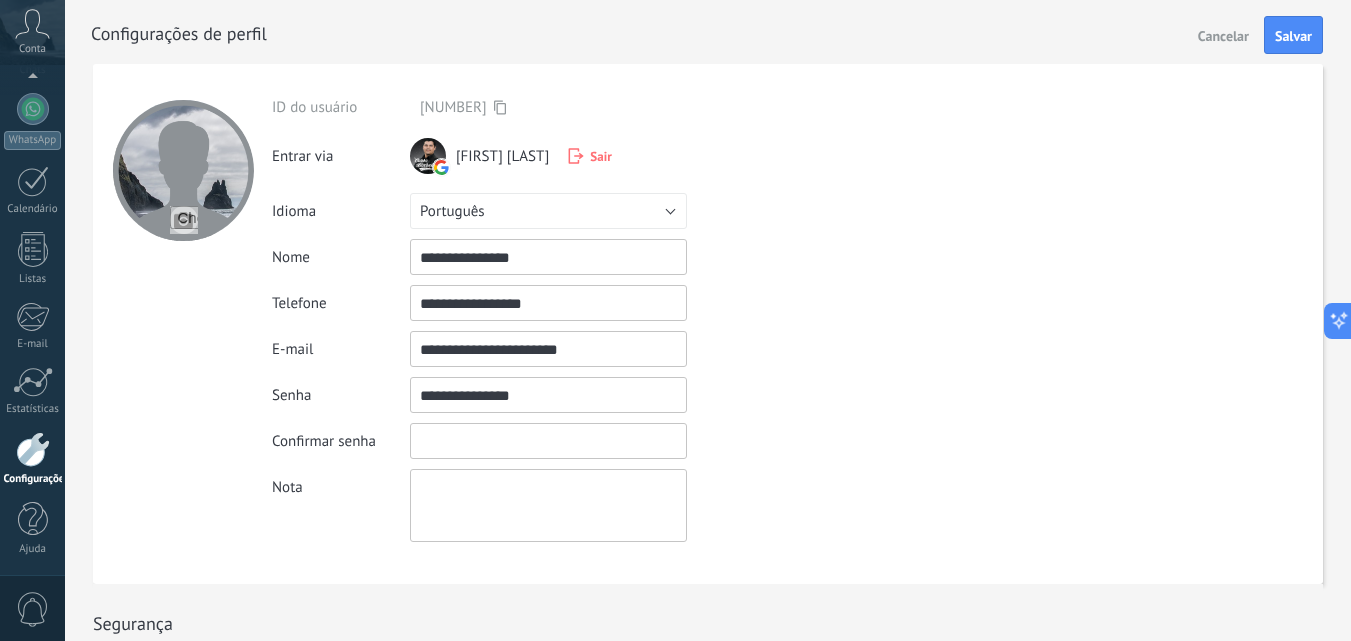 type on "**********" 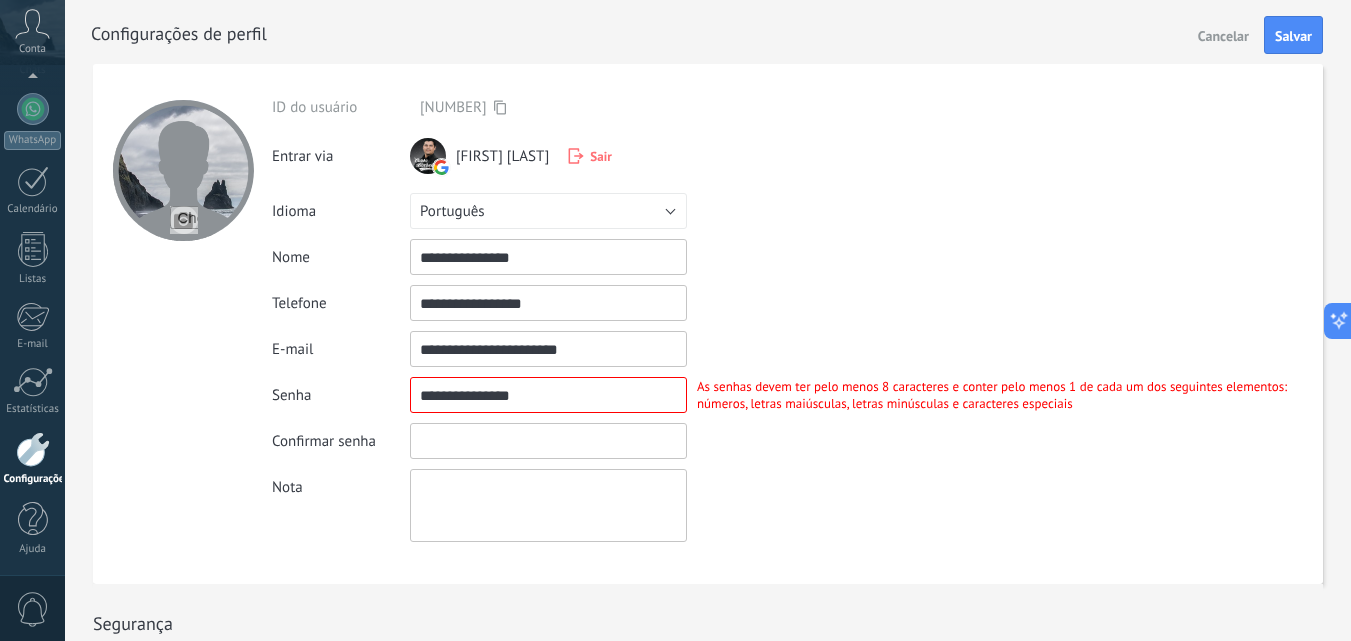 paste on "**********" 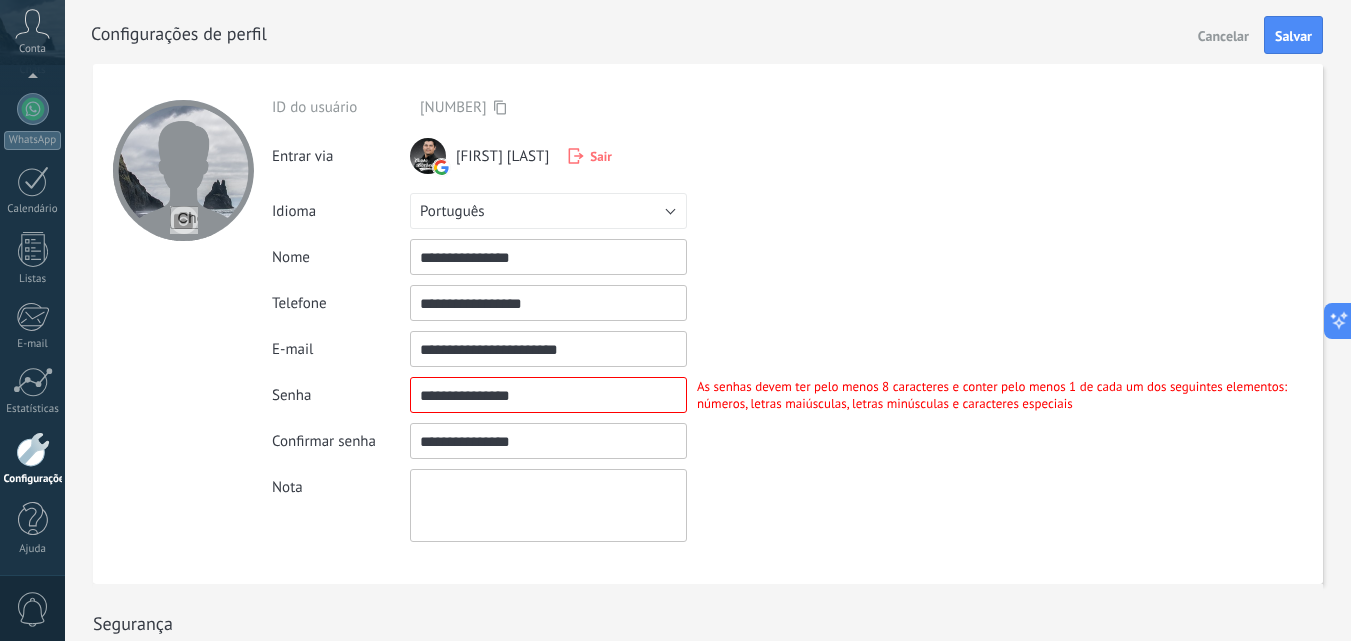 type on "**********" 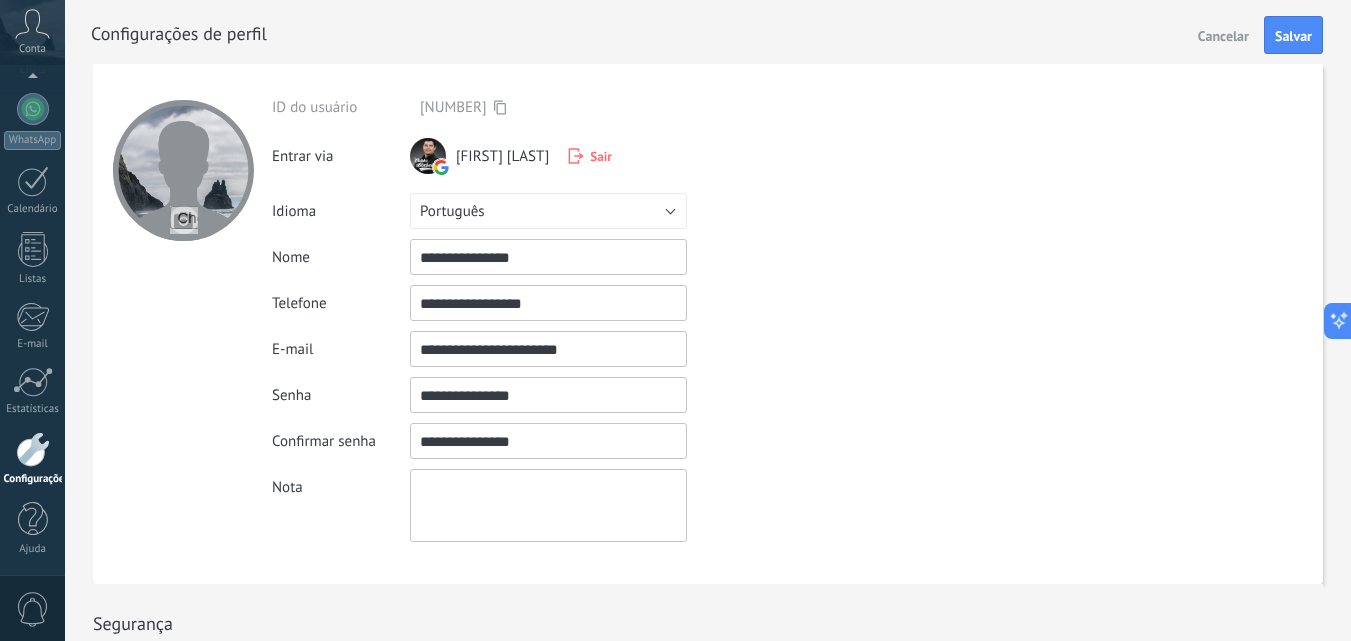 click at bounding box center (548, 395) 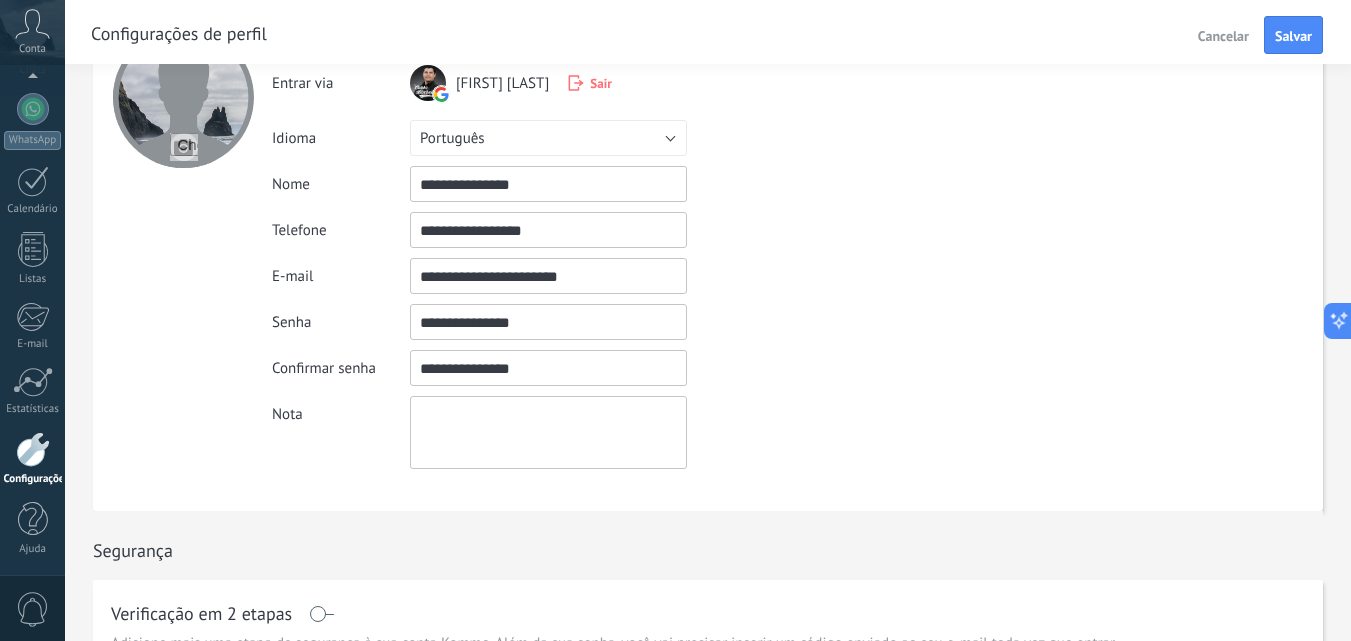 scroll, scrollTop: 200, scrollLeft: 0, axis: vertical 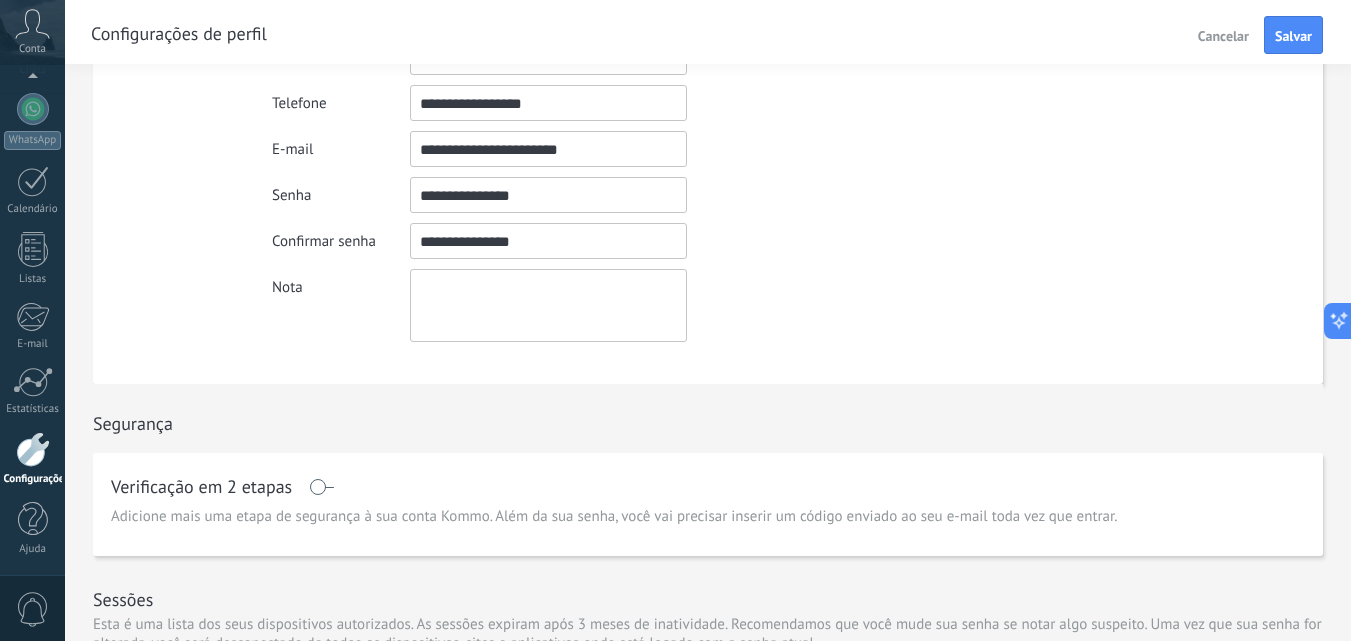 click at bounding box center [548, 305] 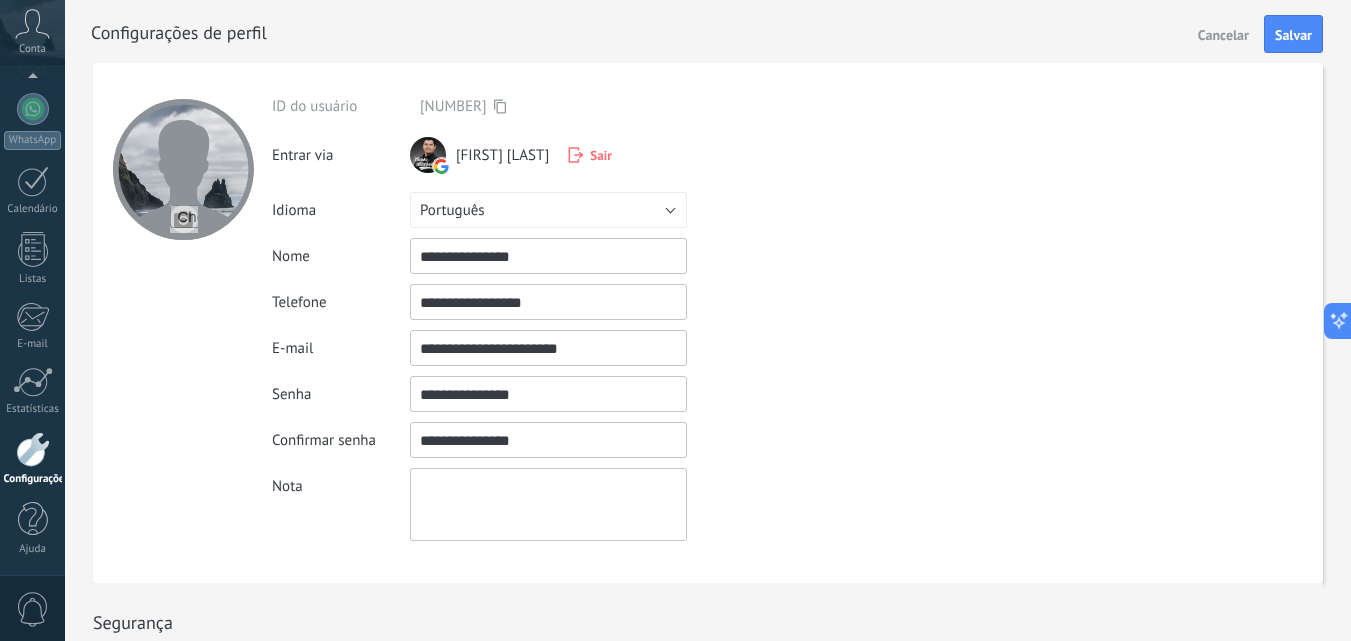 scroll, scrollTop: 0, scrollLeft: 0, axis: both 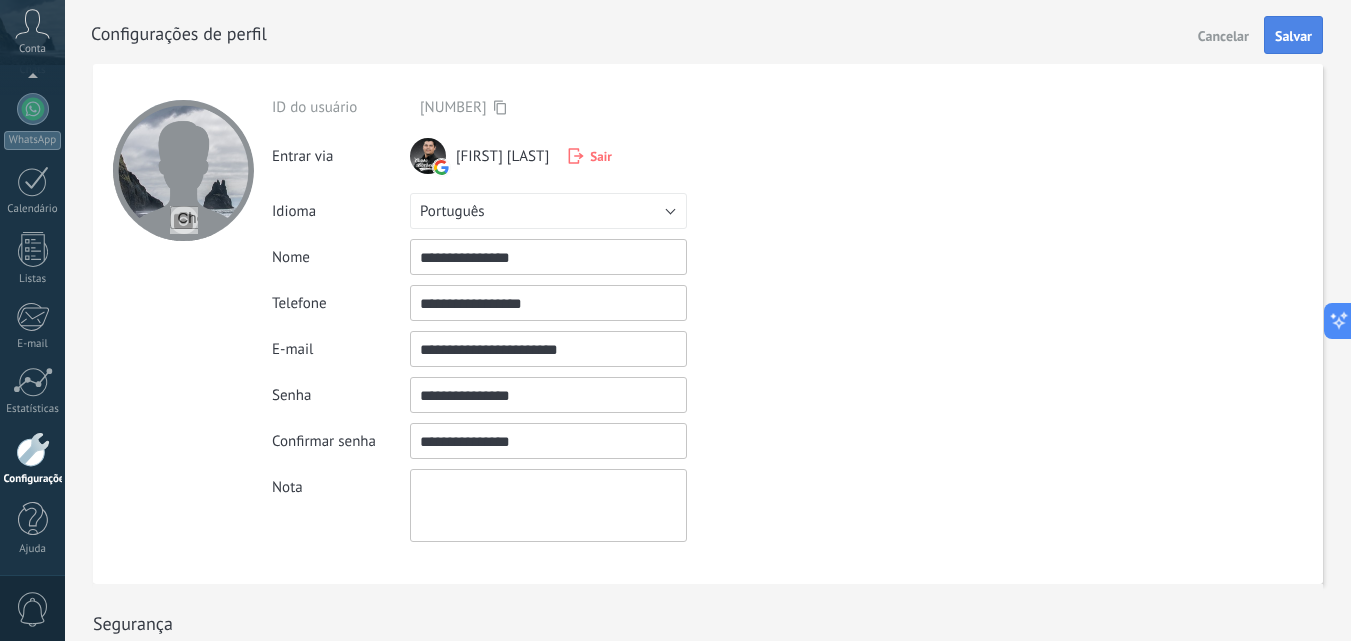 click on "Salvar" at bounding box center [1293, 36] 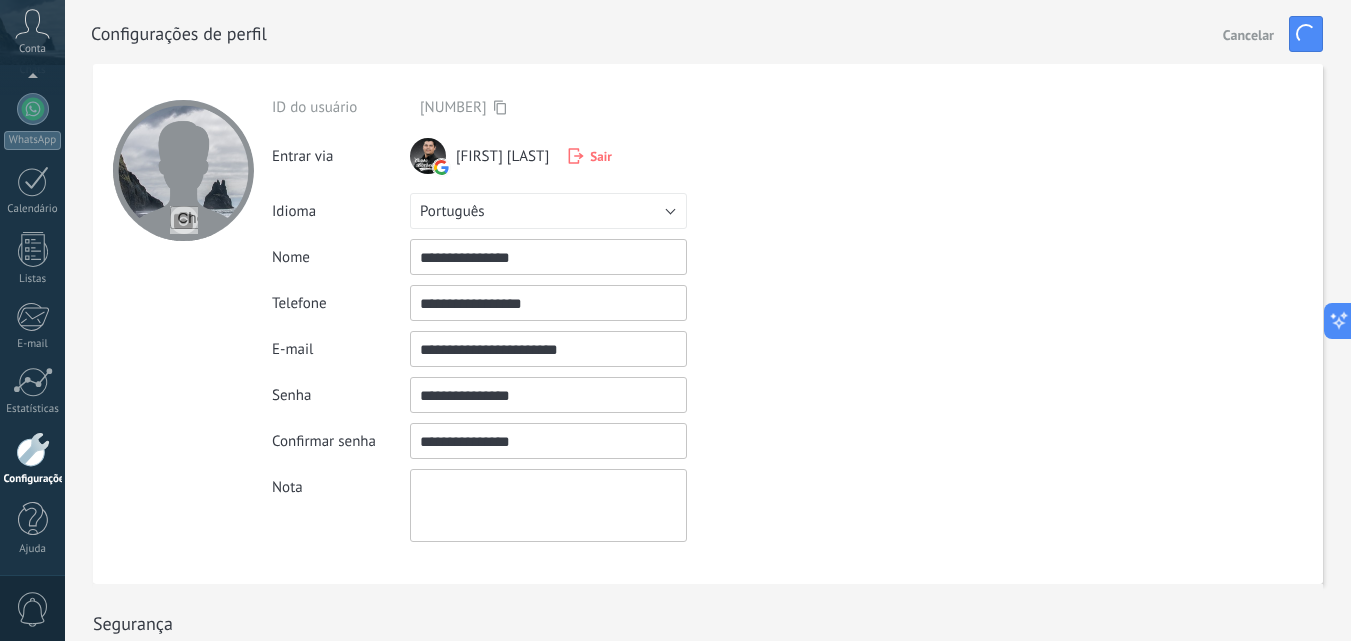 type 